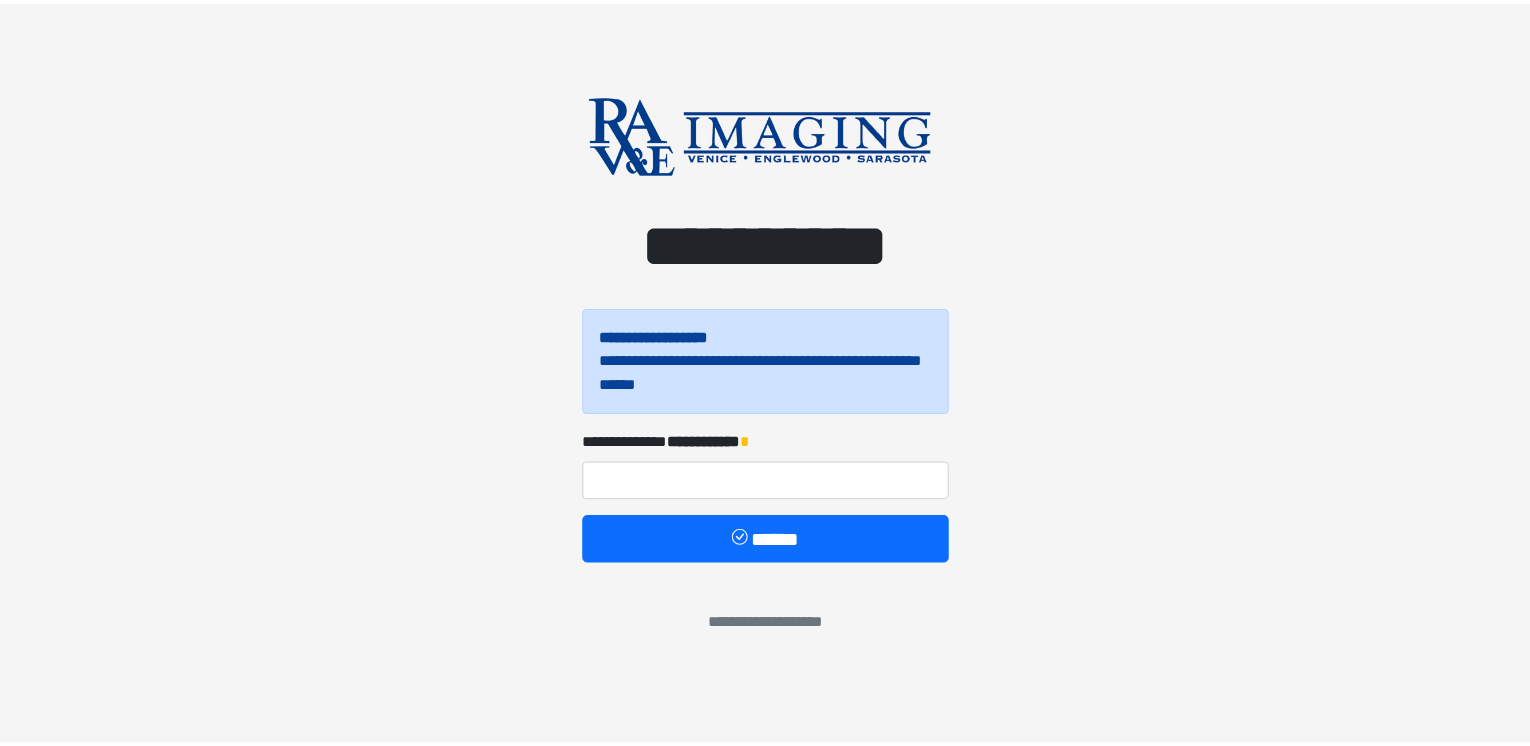 scroll, scrollTop: 0, scrollLeft: 0, axis: both 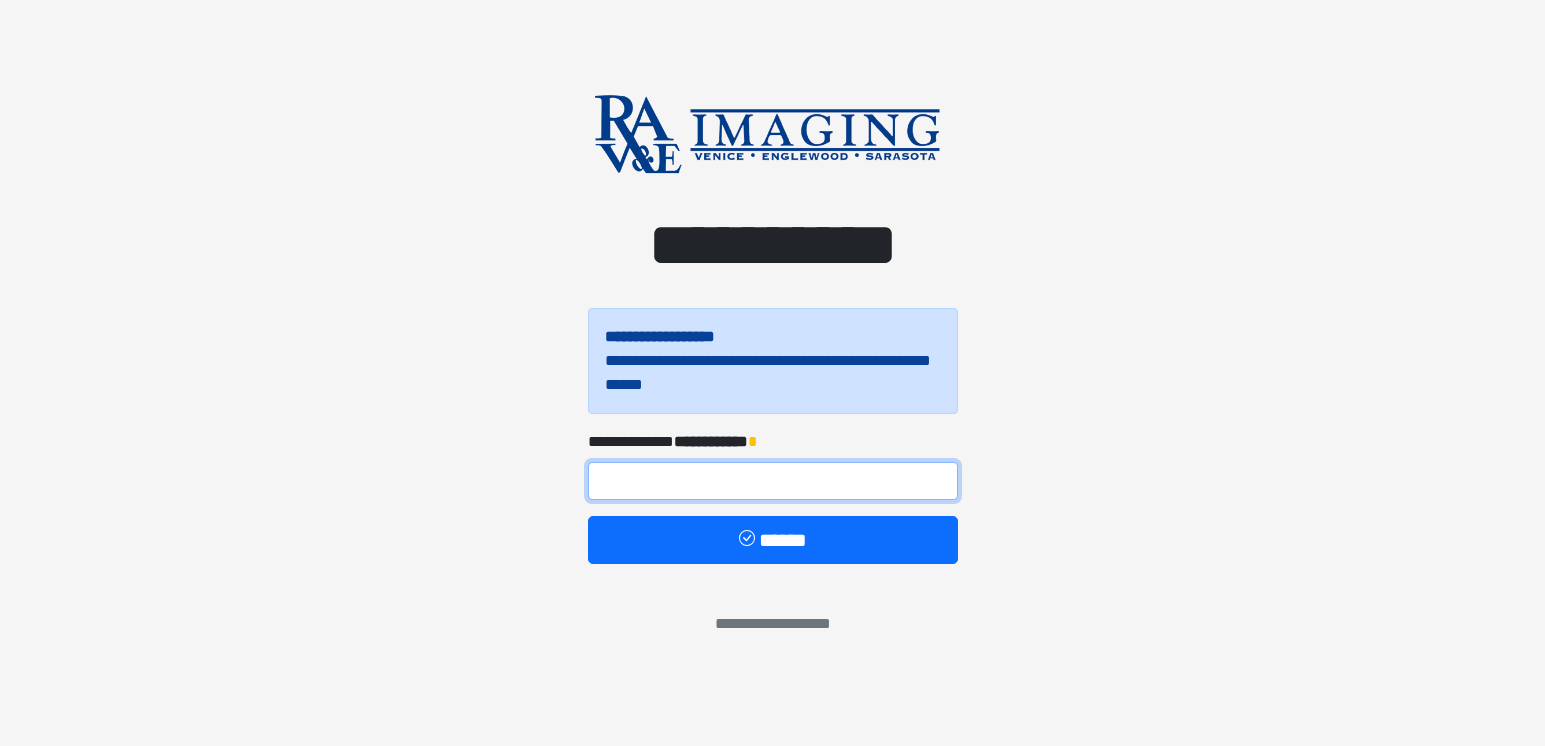 click at bounding box center (773, 481) 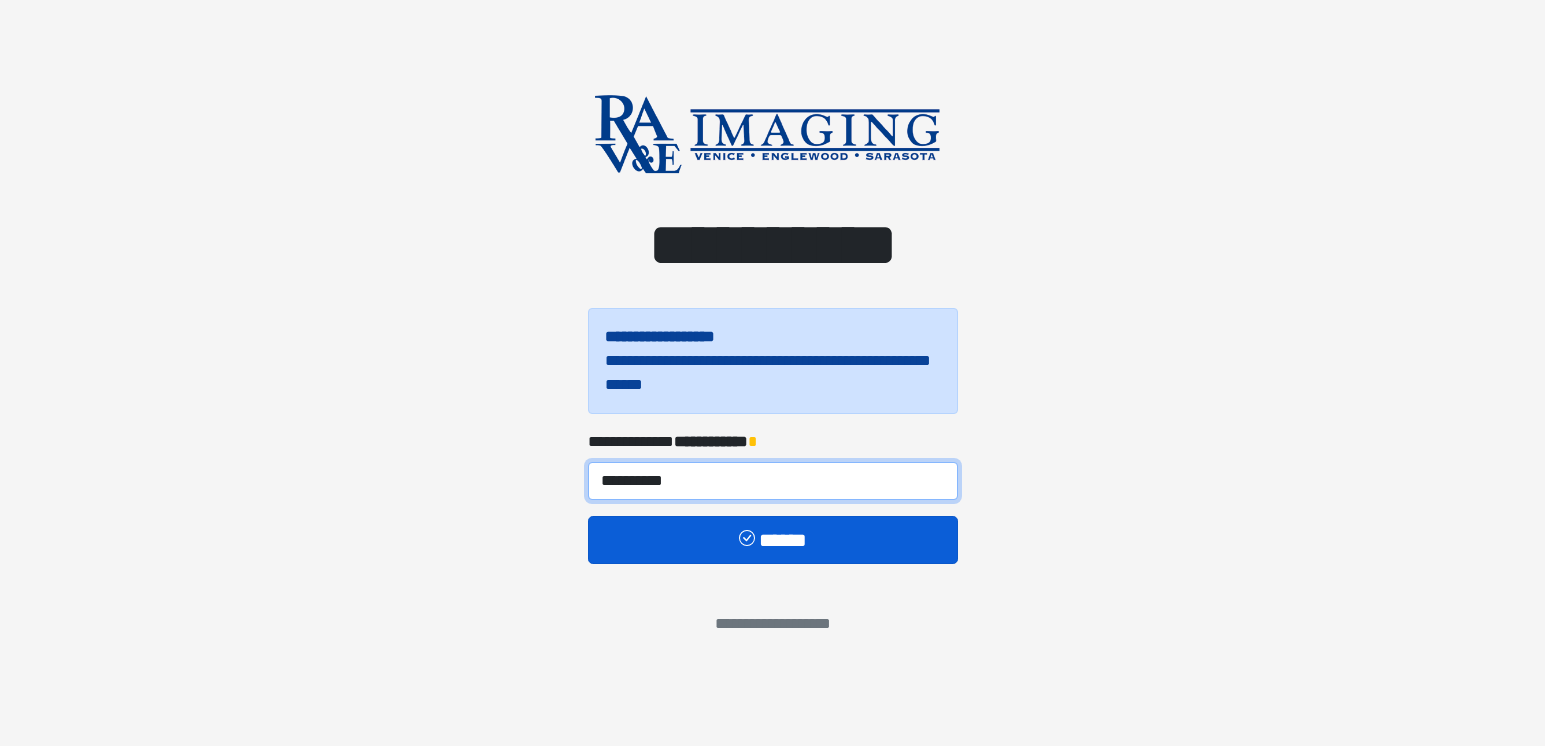 type on "**********" 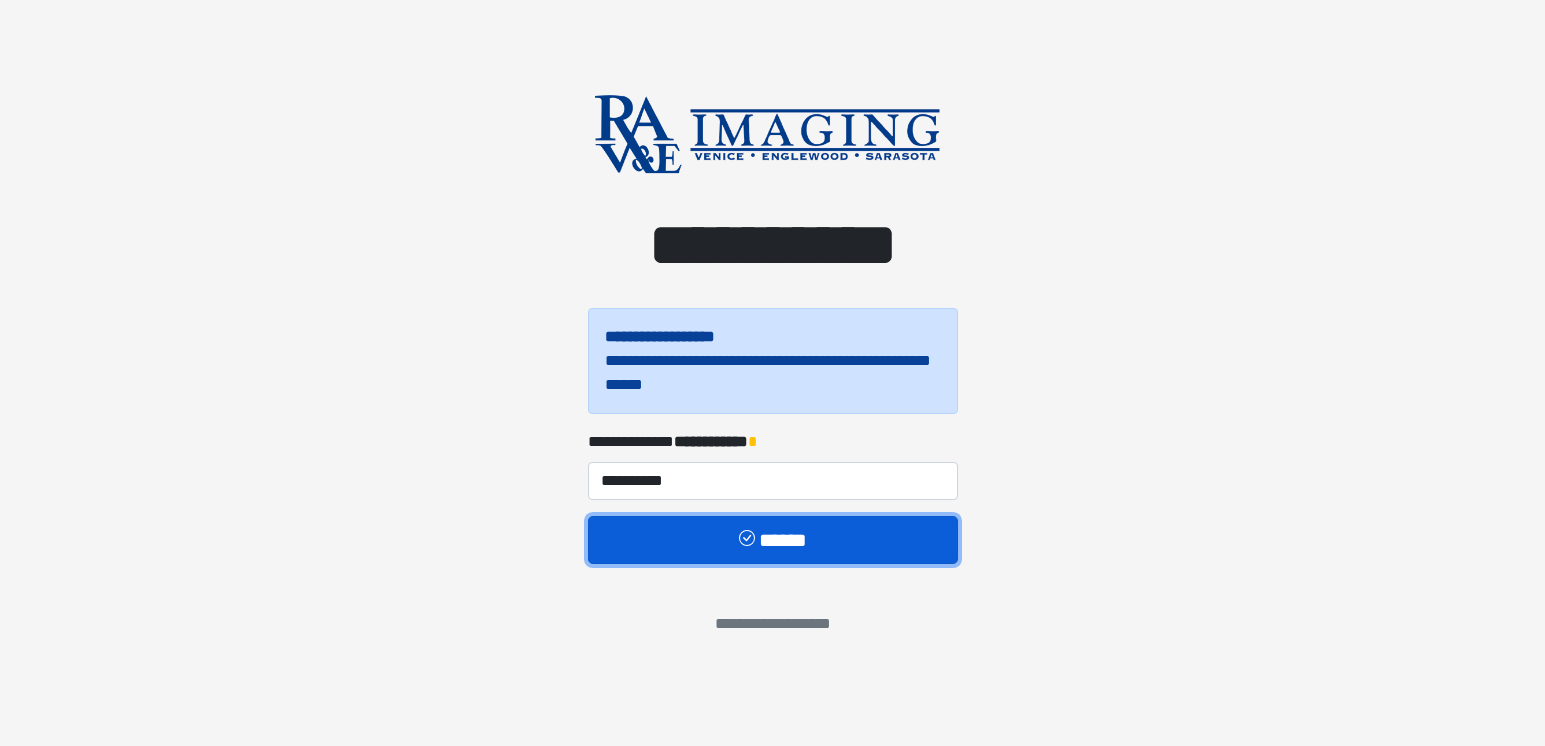 click on "******" at bounding box center [773, 540] 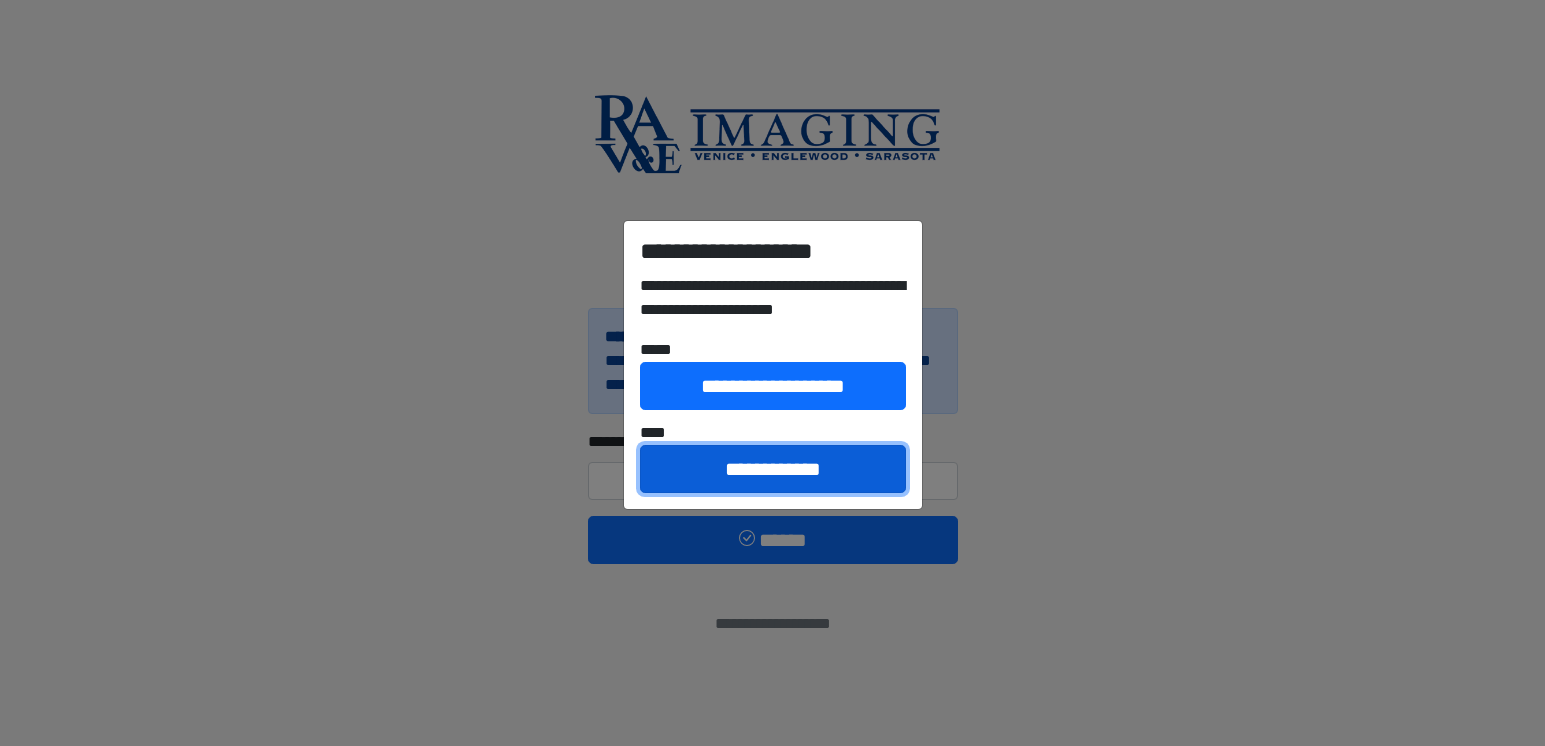 click on "**********" at bounding box center [773, 469] 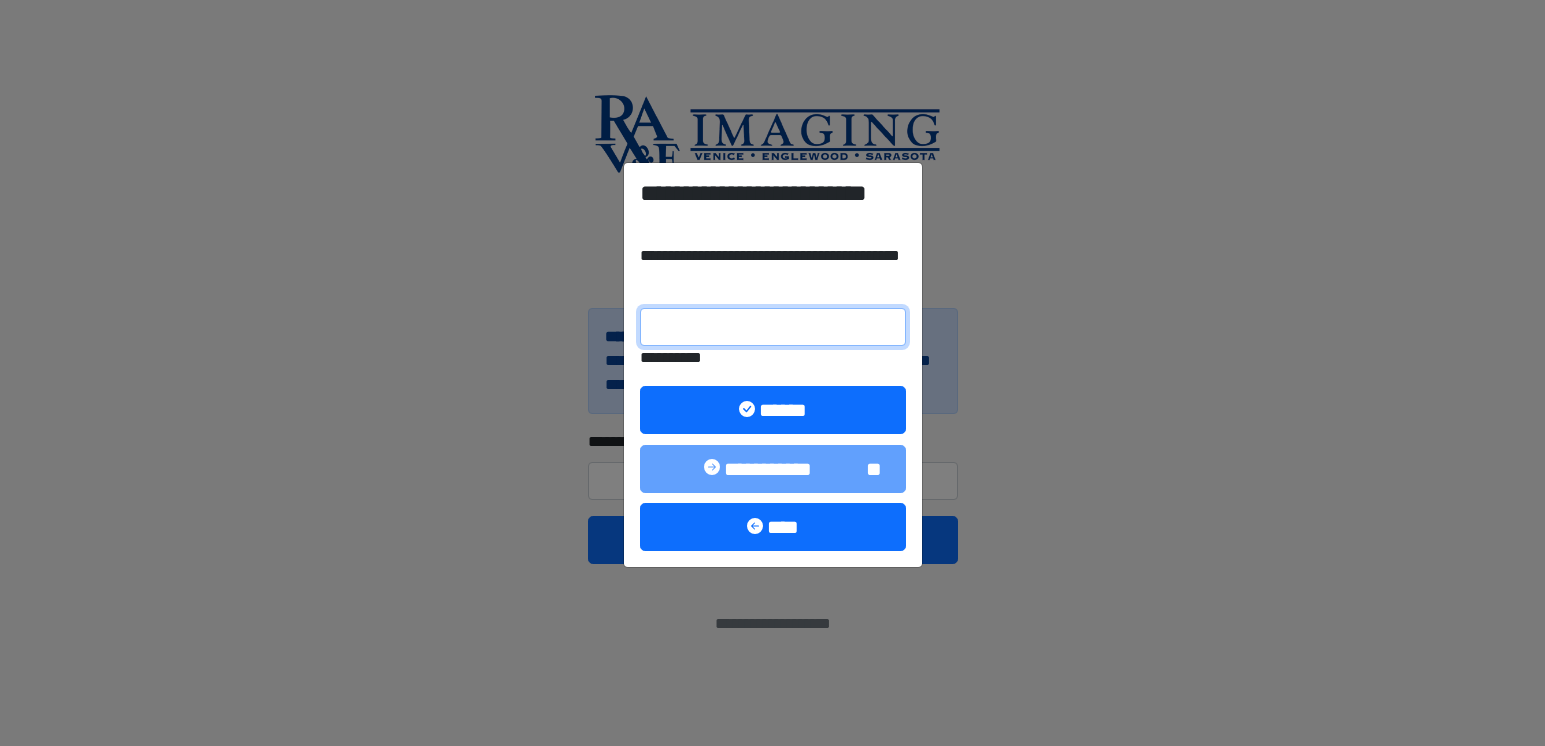 click on "**********" at bounding box center (773, 327) 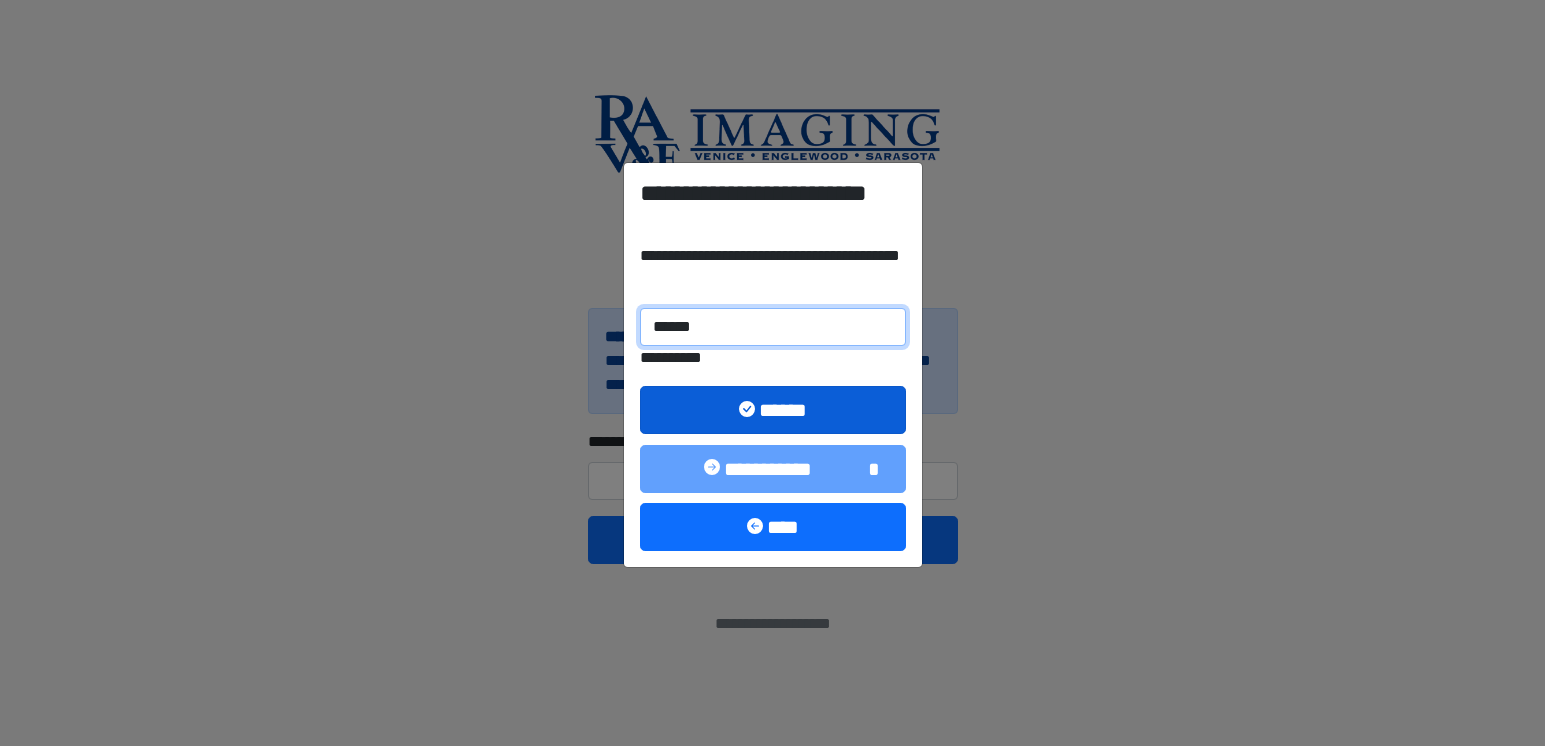 type on "******" 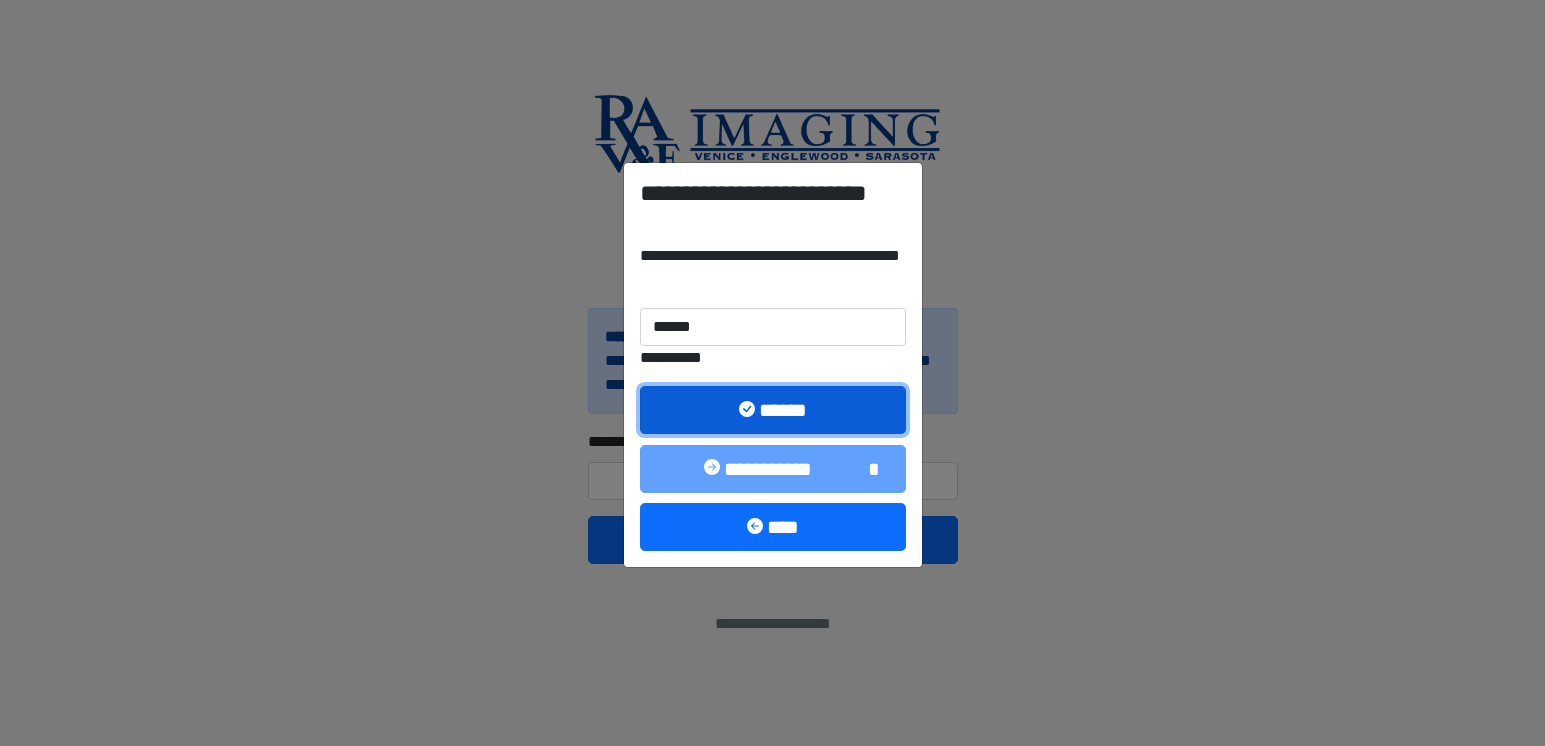 click on "******" at bounding box center [773, 410] 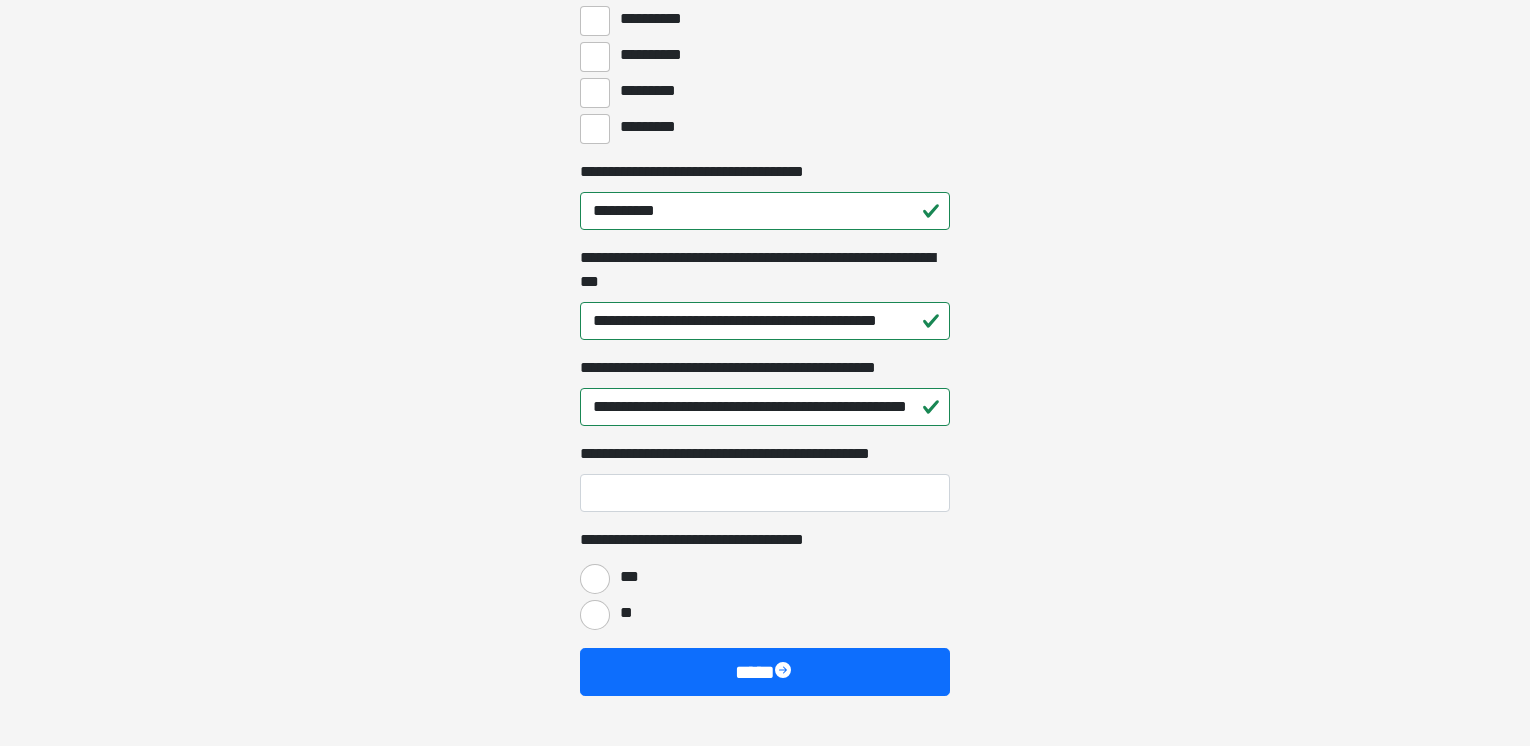 scroll, scrollTop: 1721, scrollLeft: 0, axis: vertical 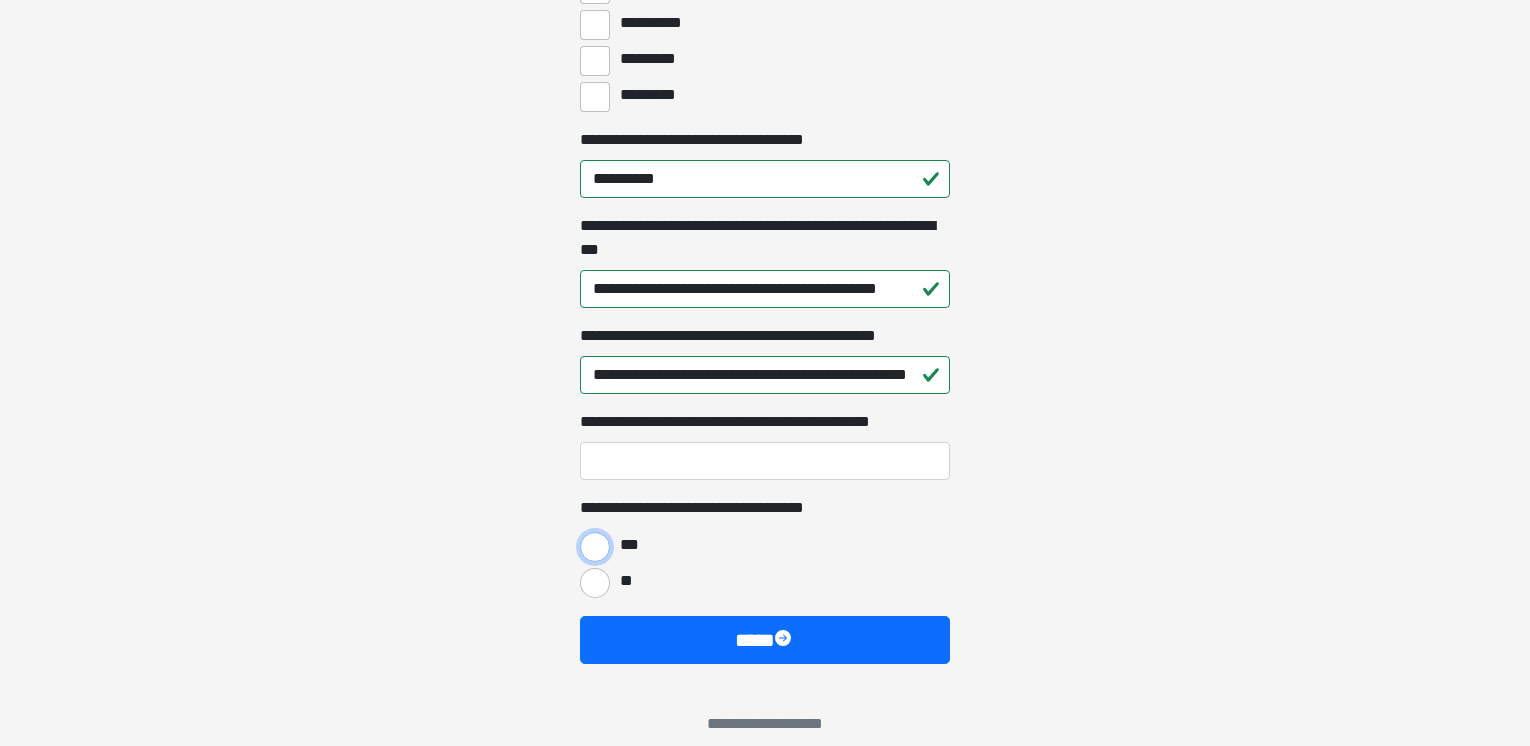 click on "***" at bounding box center (595, 547) 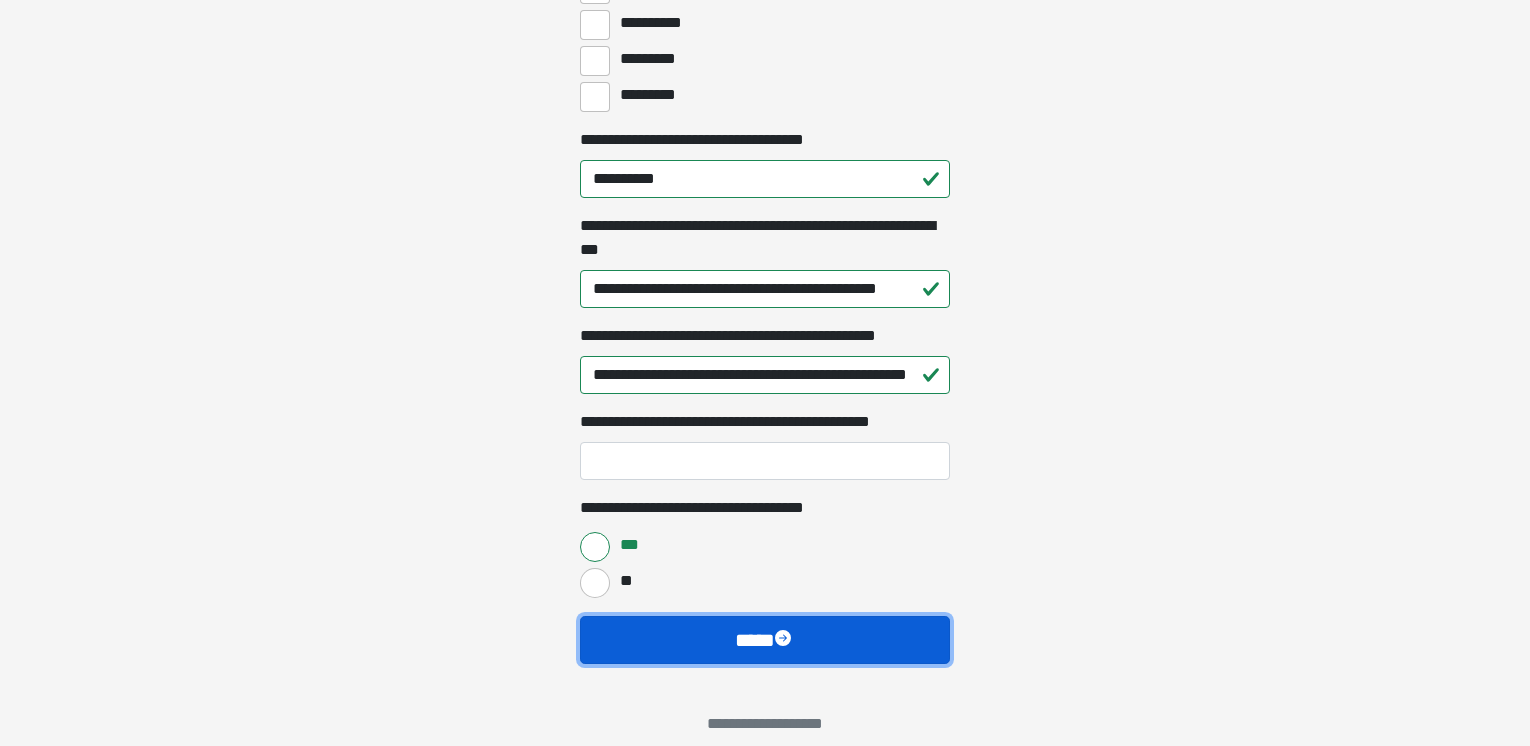 click on "****" at bounding box center [765, 640] 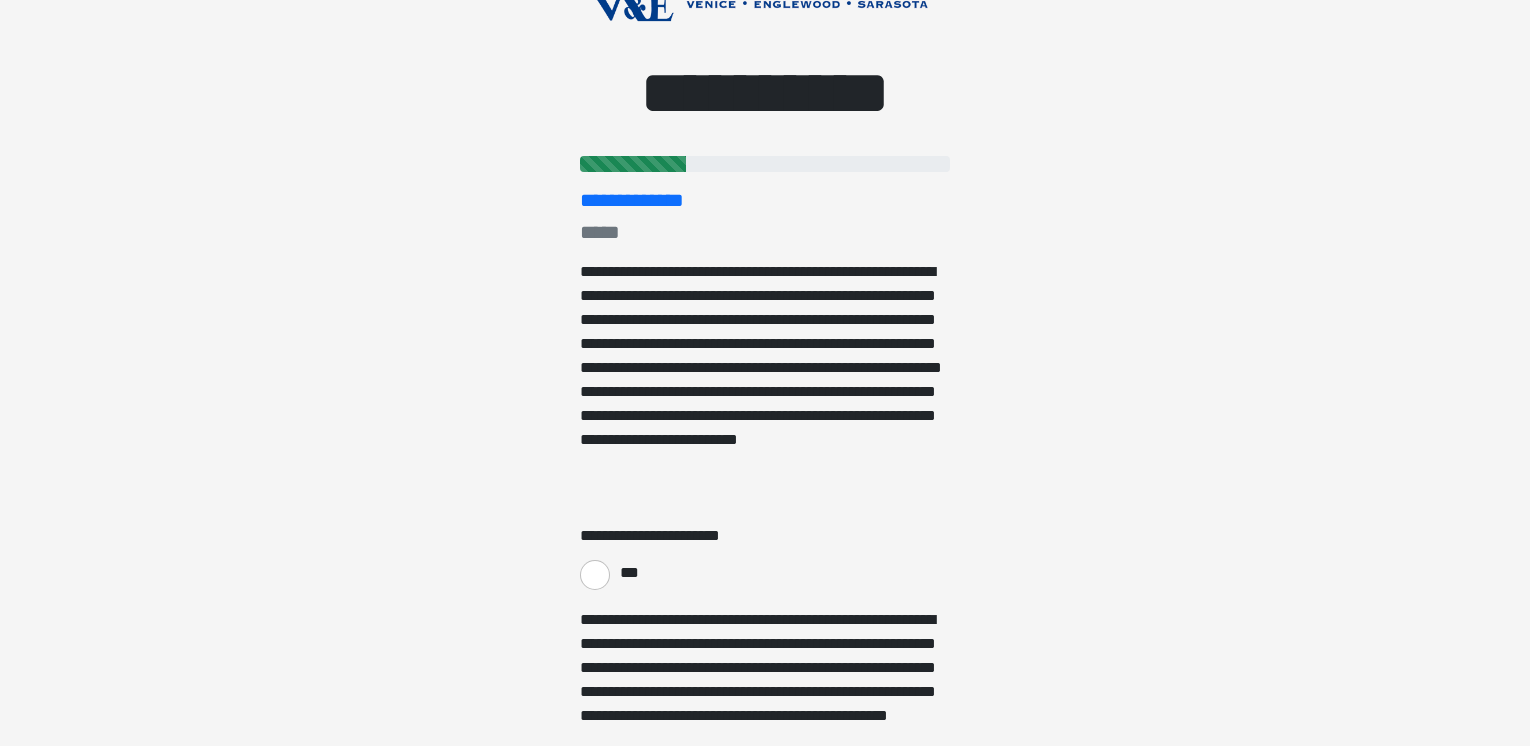 scroll, scrollTop: 0, scrollLeft: 0, axis: both 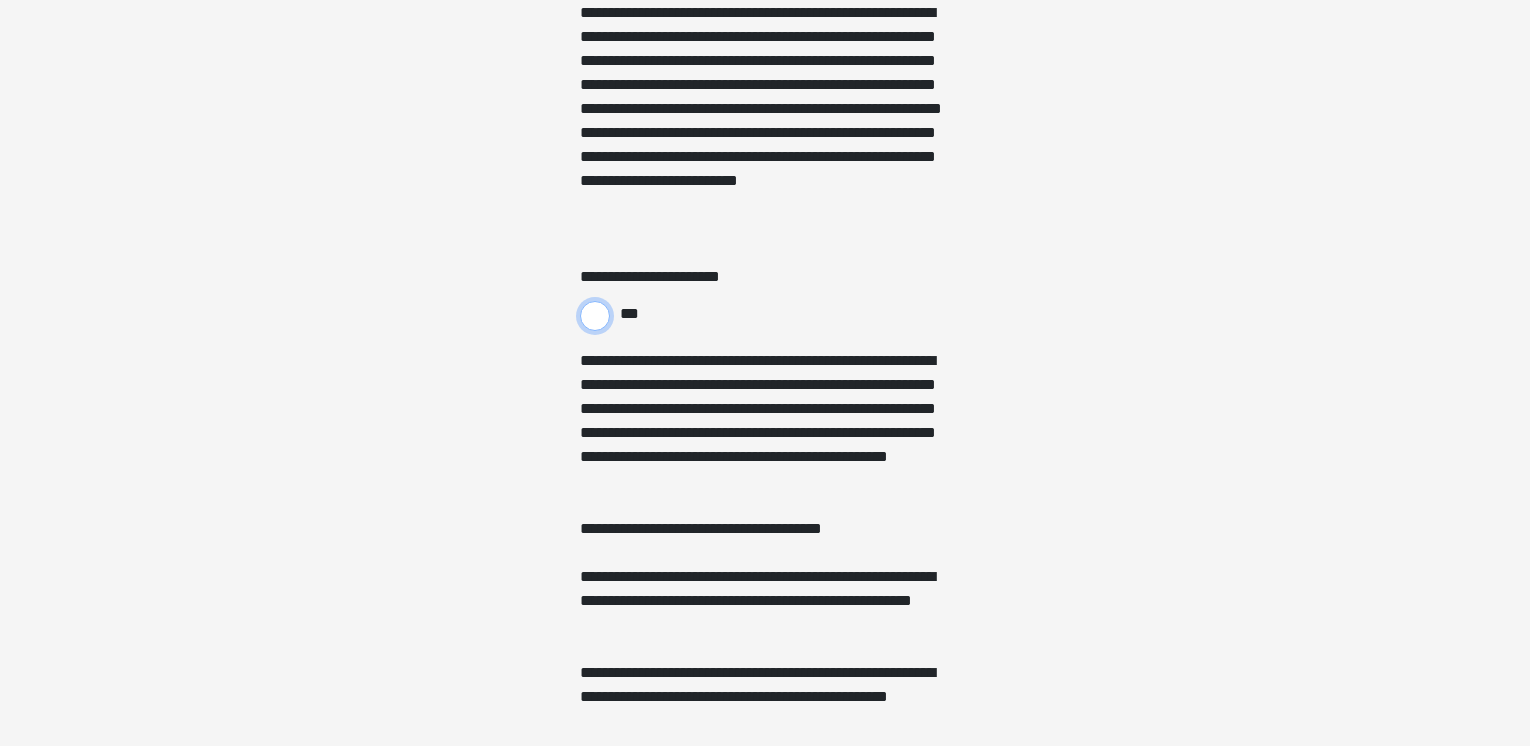 click on "***" at bounding box center [595, 316] 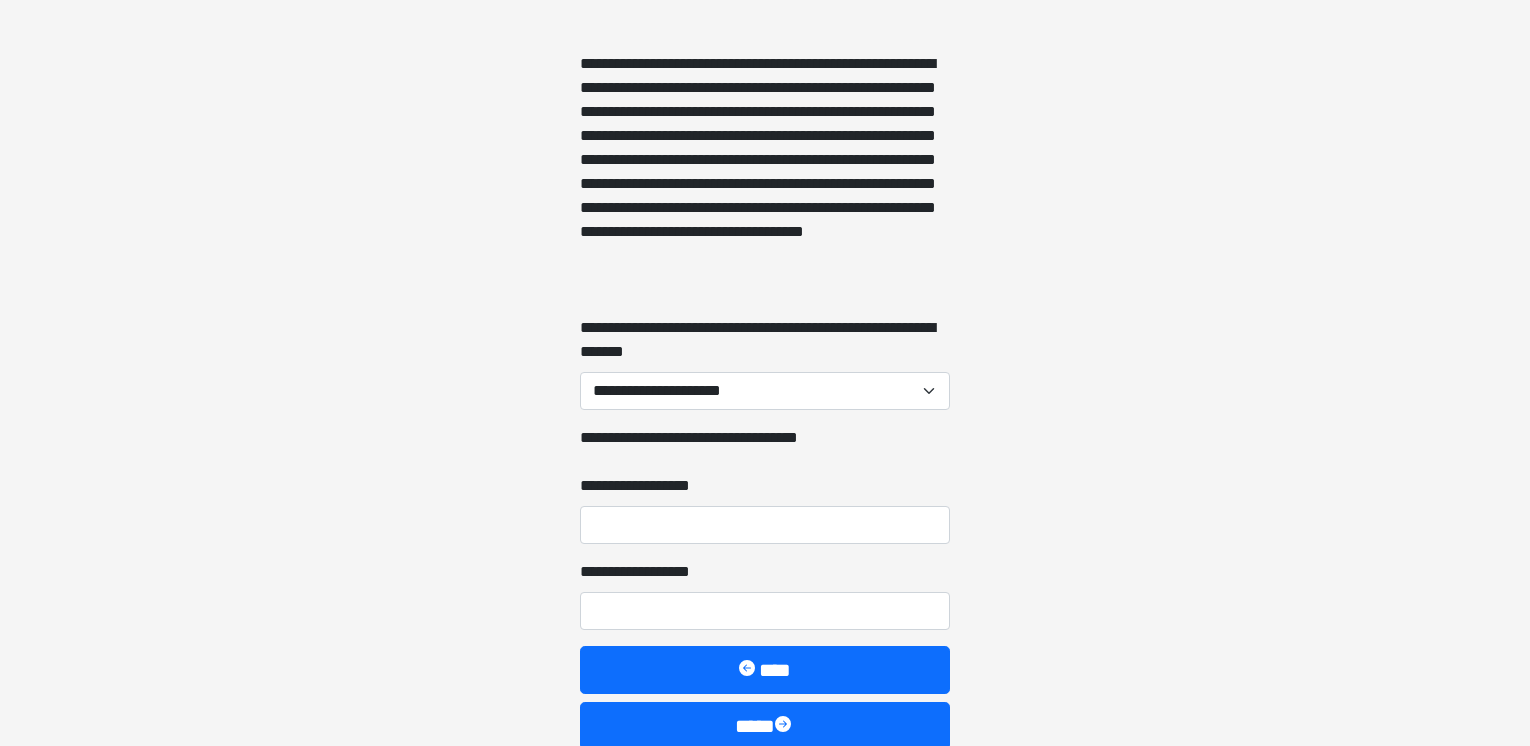 scroll, scrollTop: 2024, scrollLeft: 0, axis: vertical 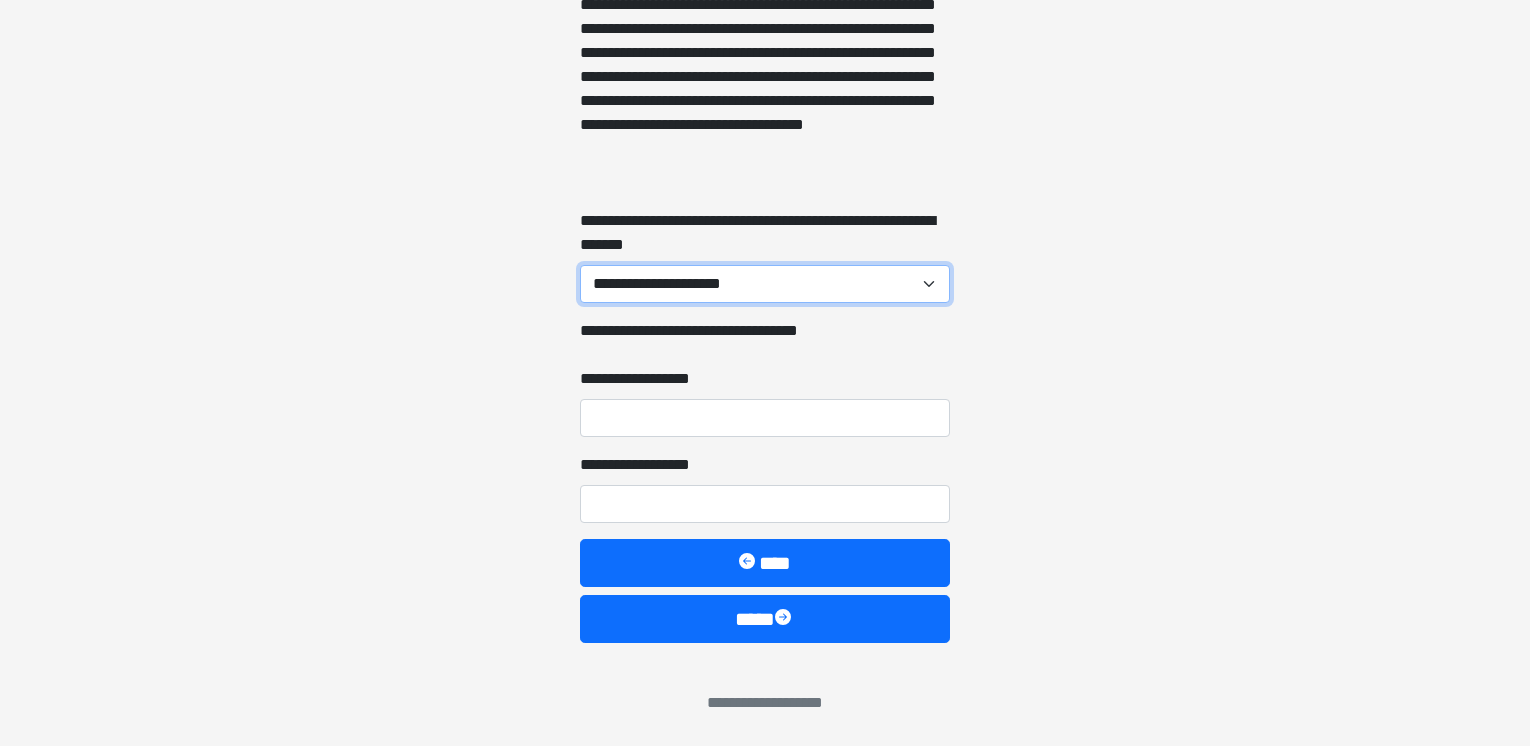 click on "**********" at bounding box center (765, 284) 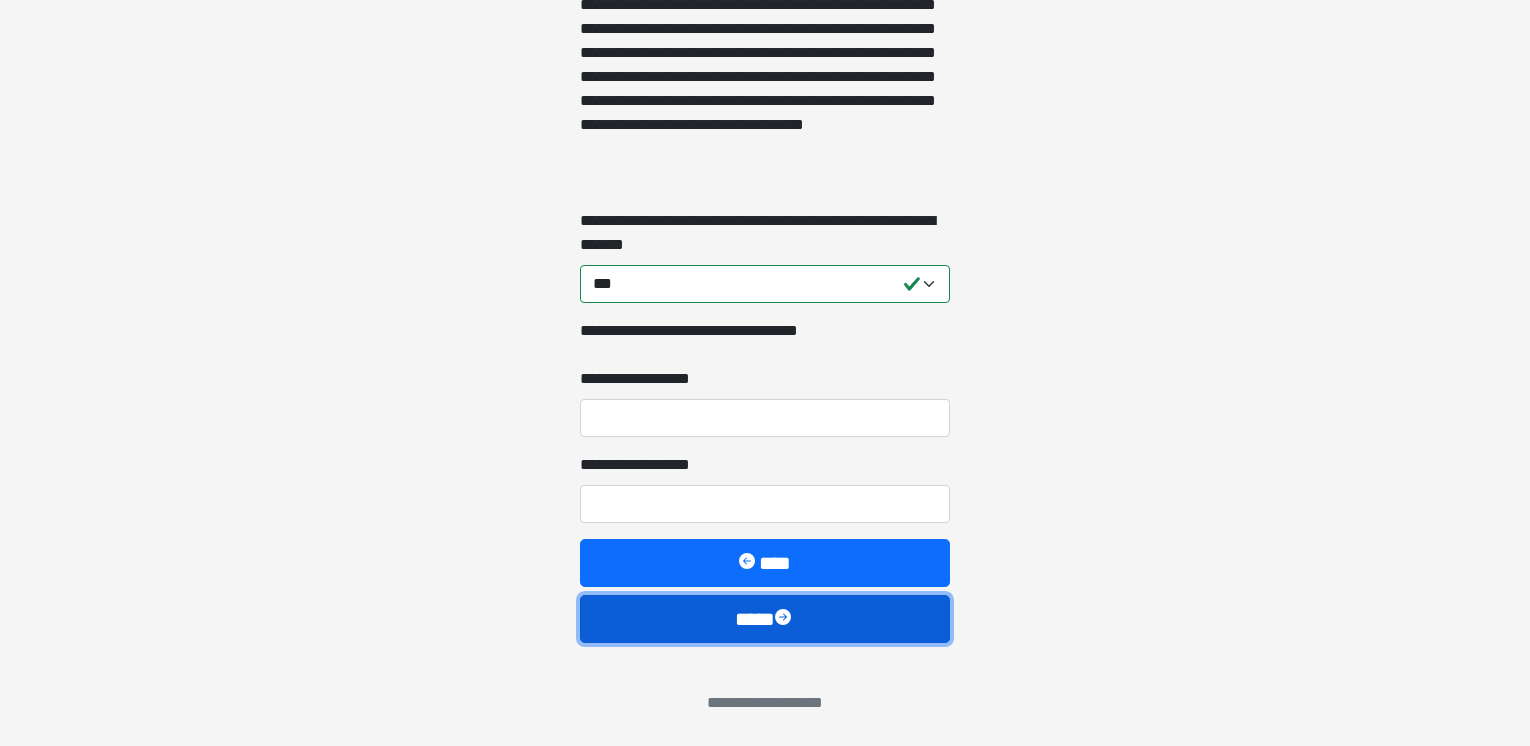 click on "****" at bounding box center [765, 619] 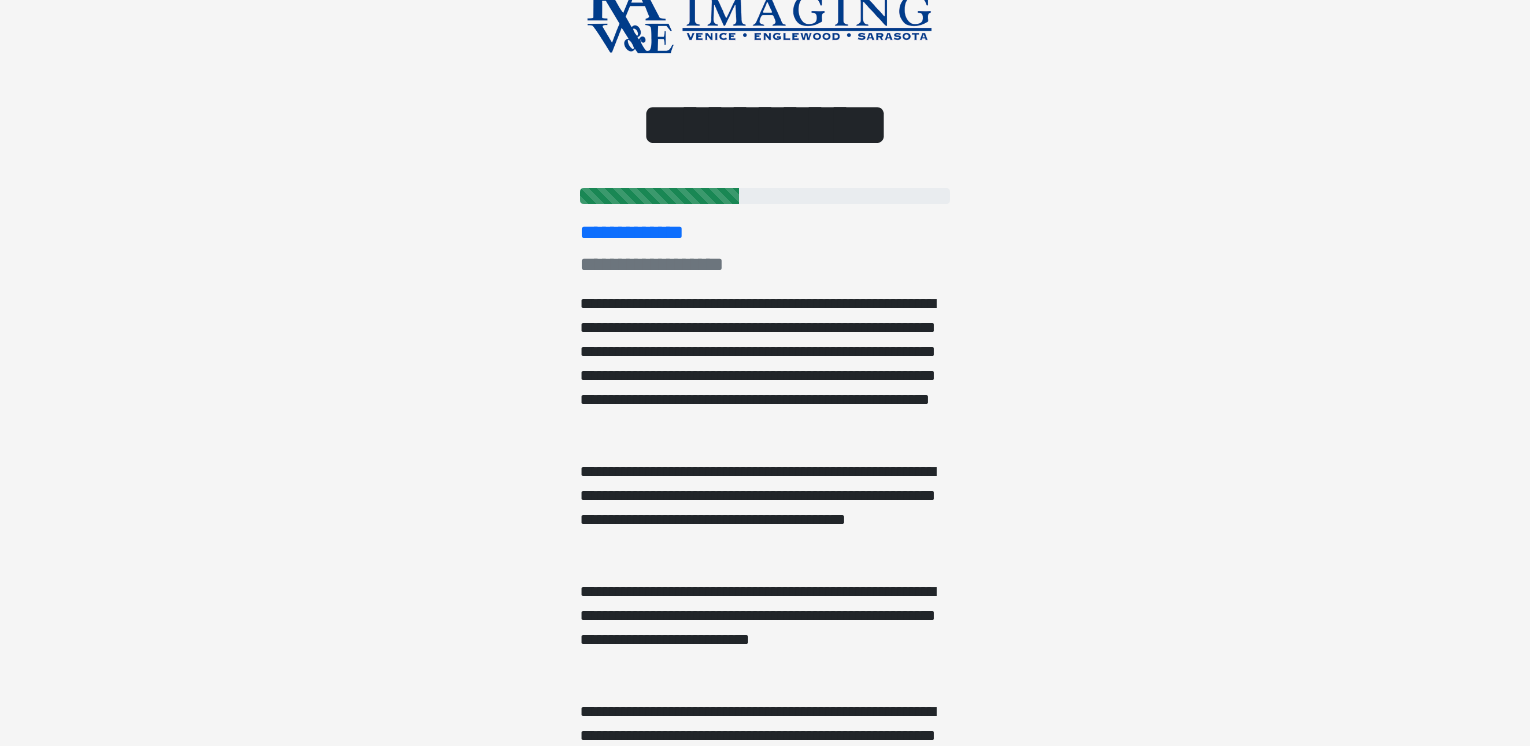 scroll, scrollTop: 0, scrollLeft: 0, axis: both 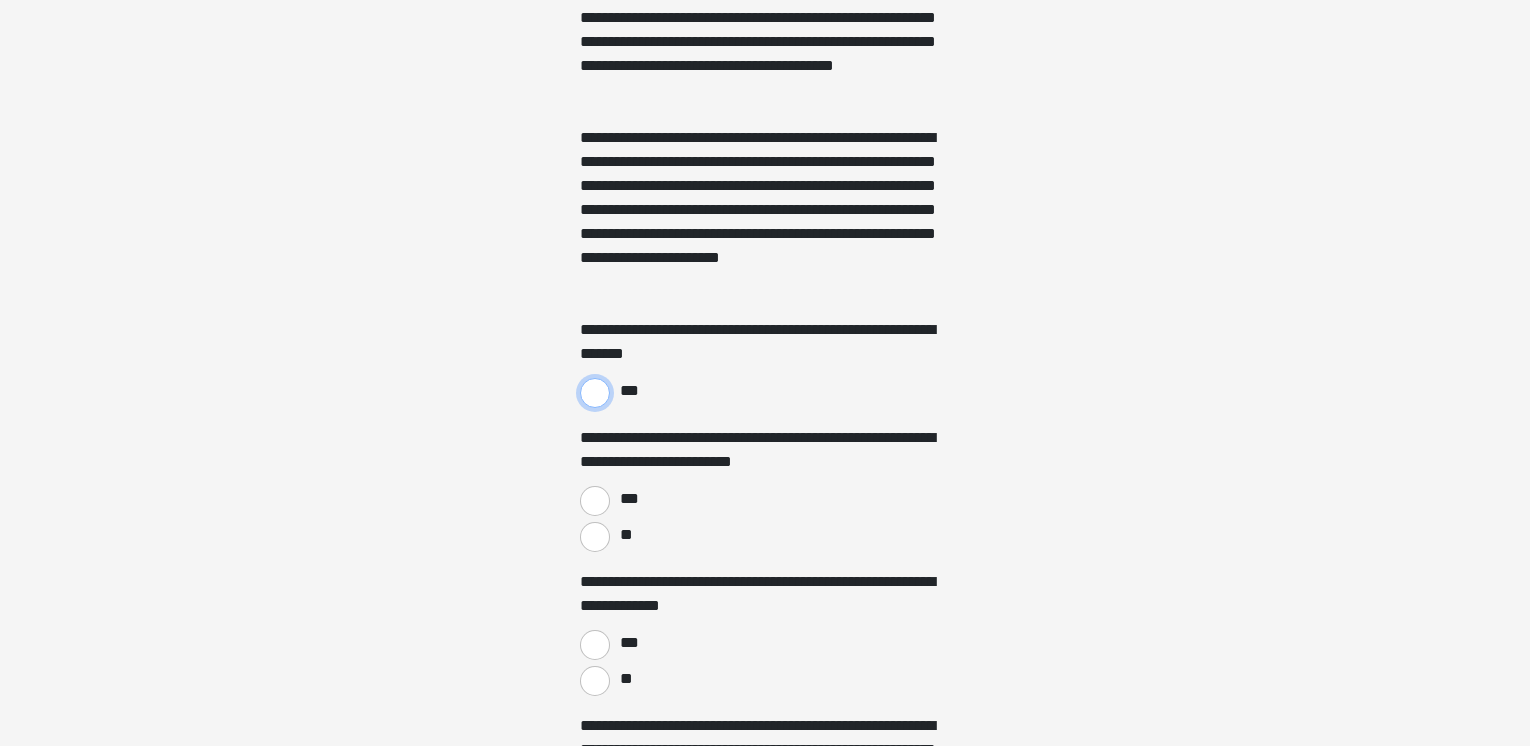 click on "***" at bounding box center [595, 393] 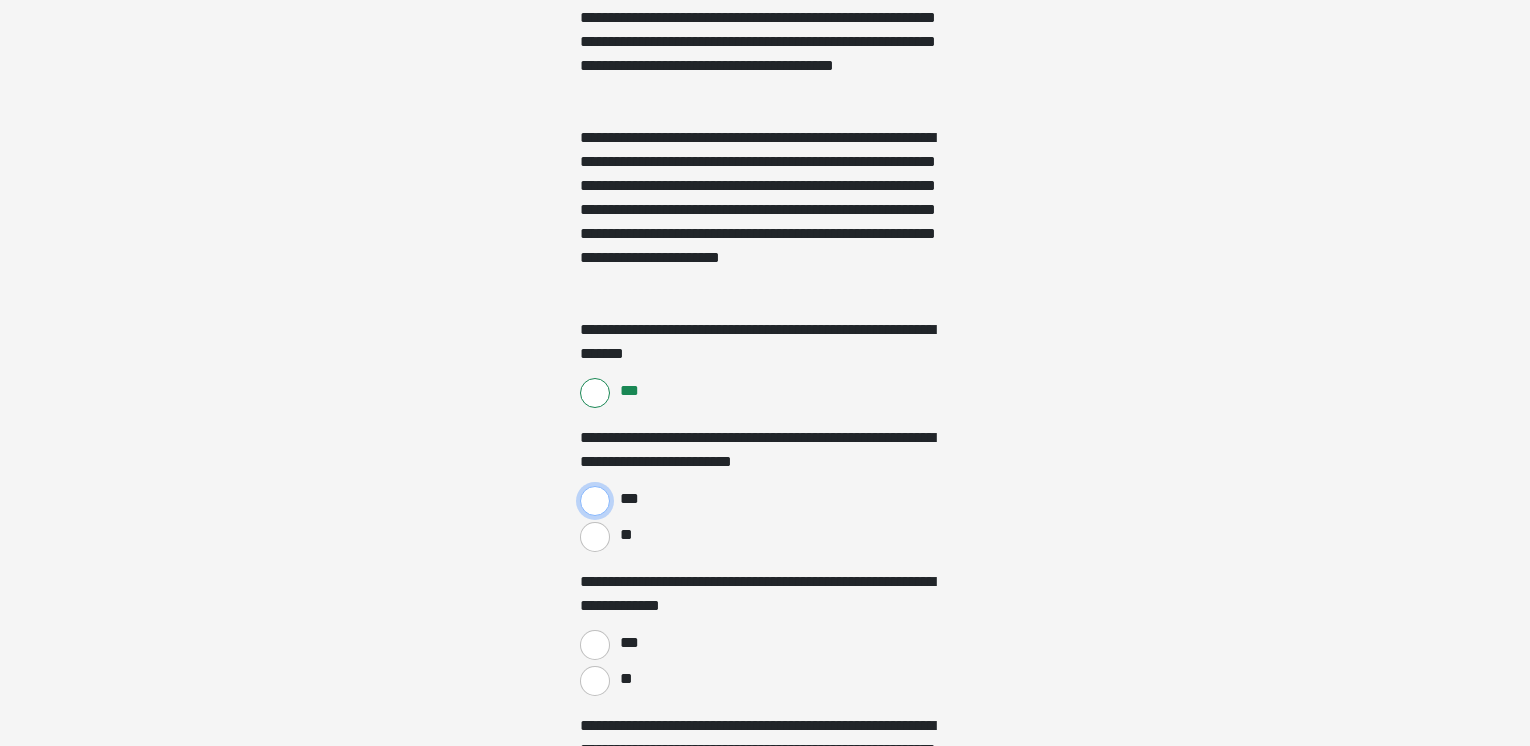 click on "***" at bounding box center [595, 501] 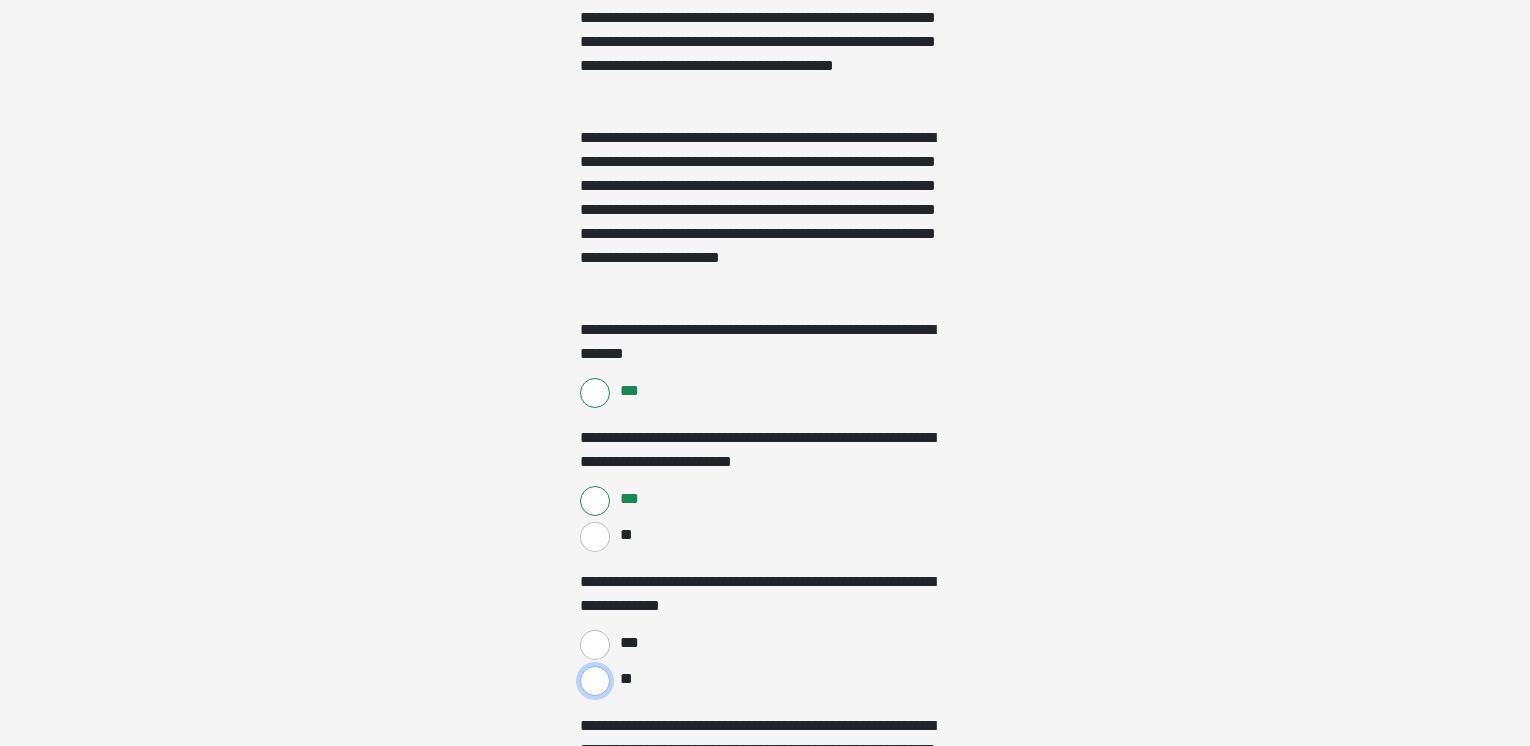 click on "**" at bounding box center [595, 681] 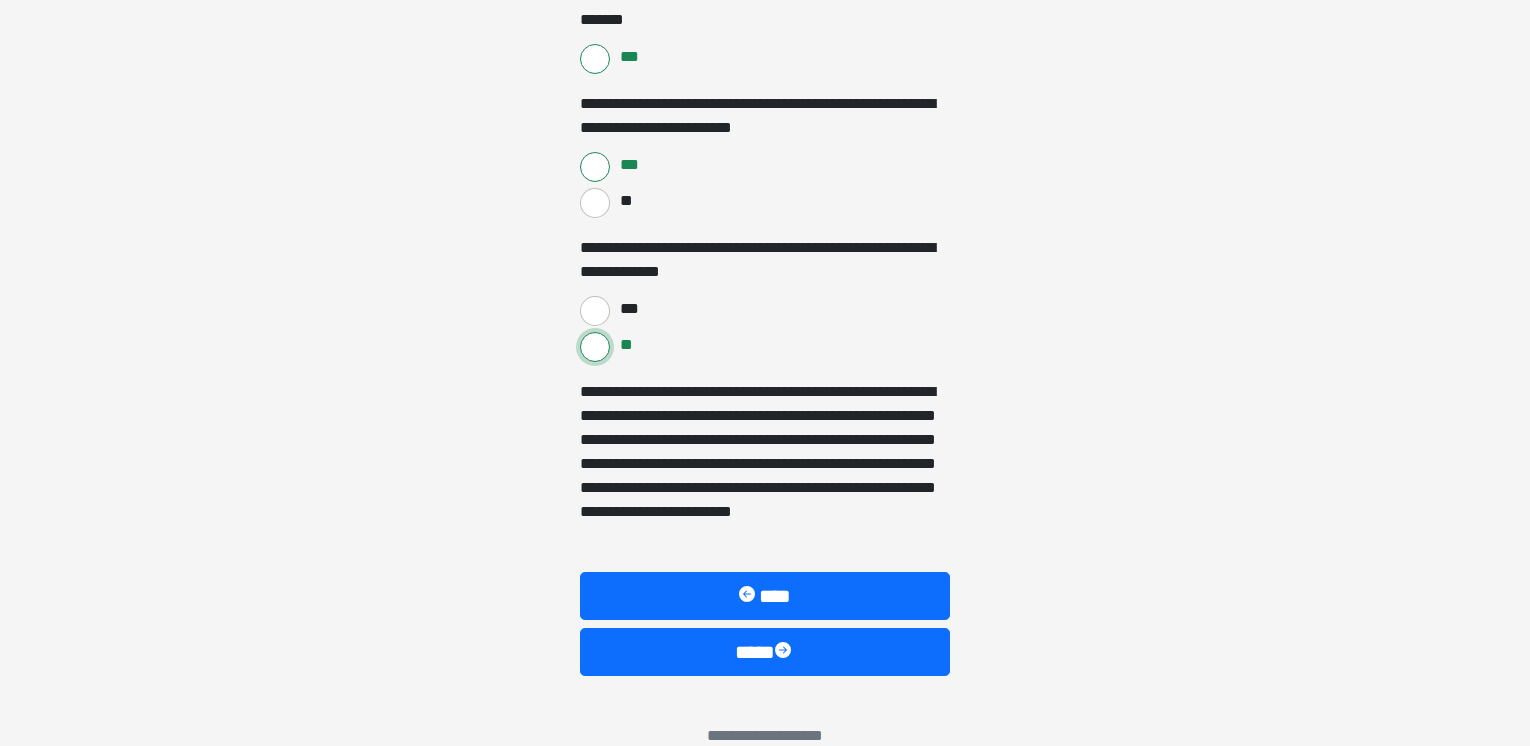 scroll, scrollTop: 1537, scrollLeft: 0, axis: vertical 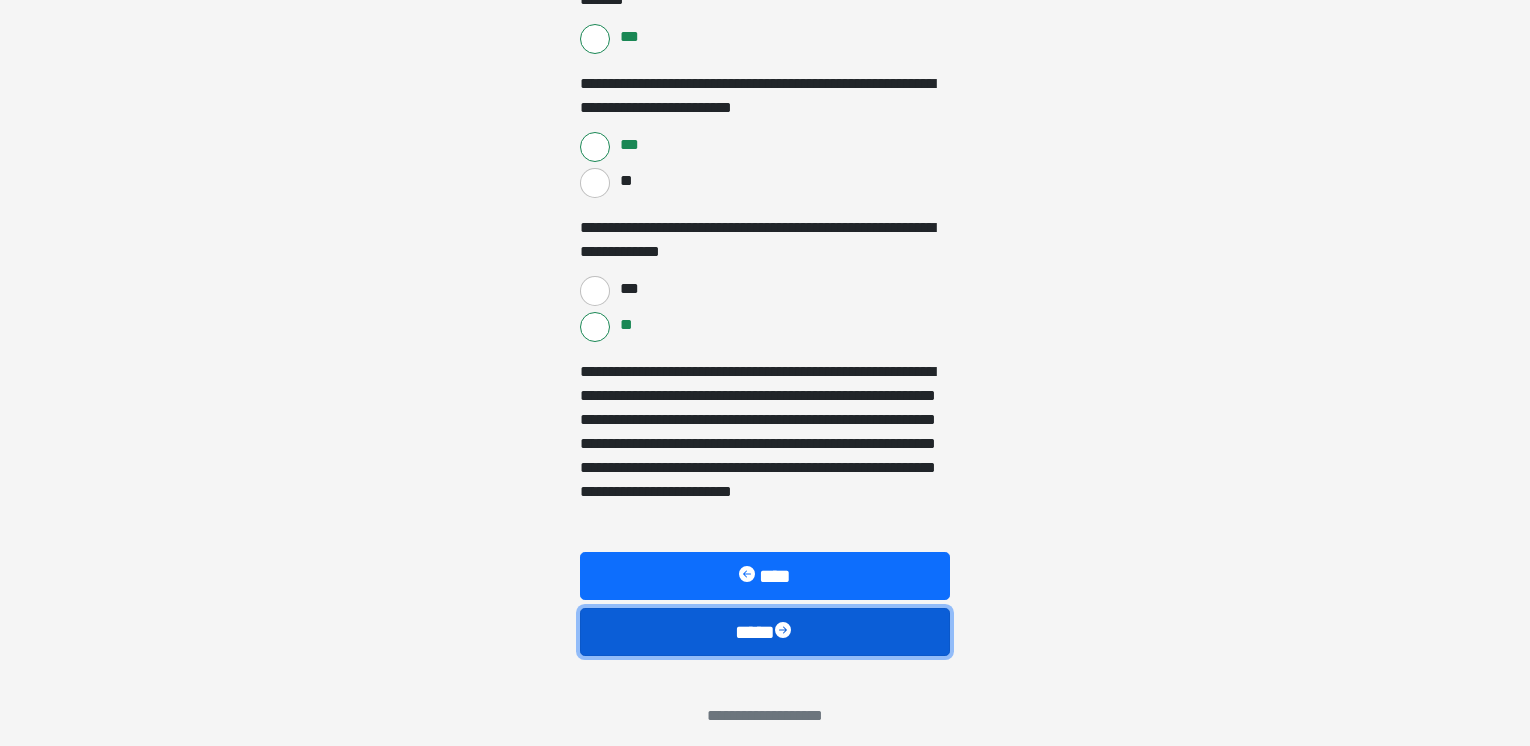 click on "****" at bounding box center [765, 632] 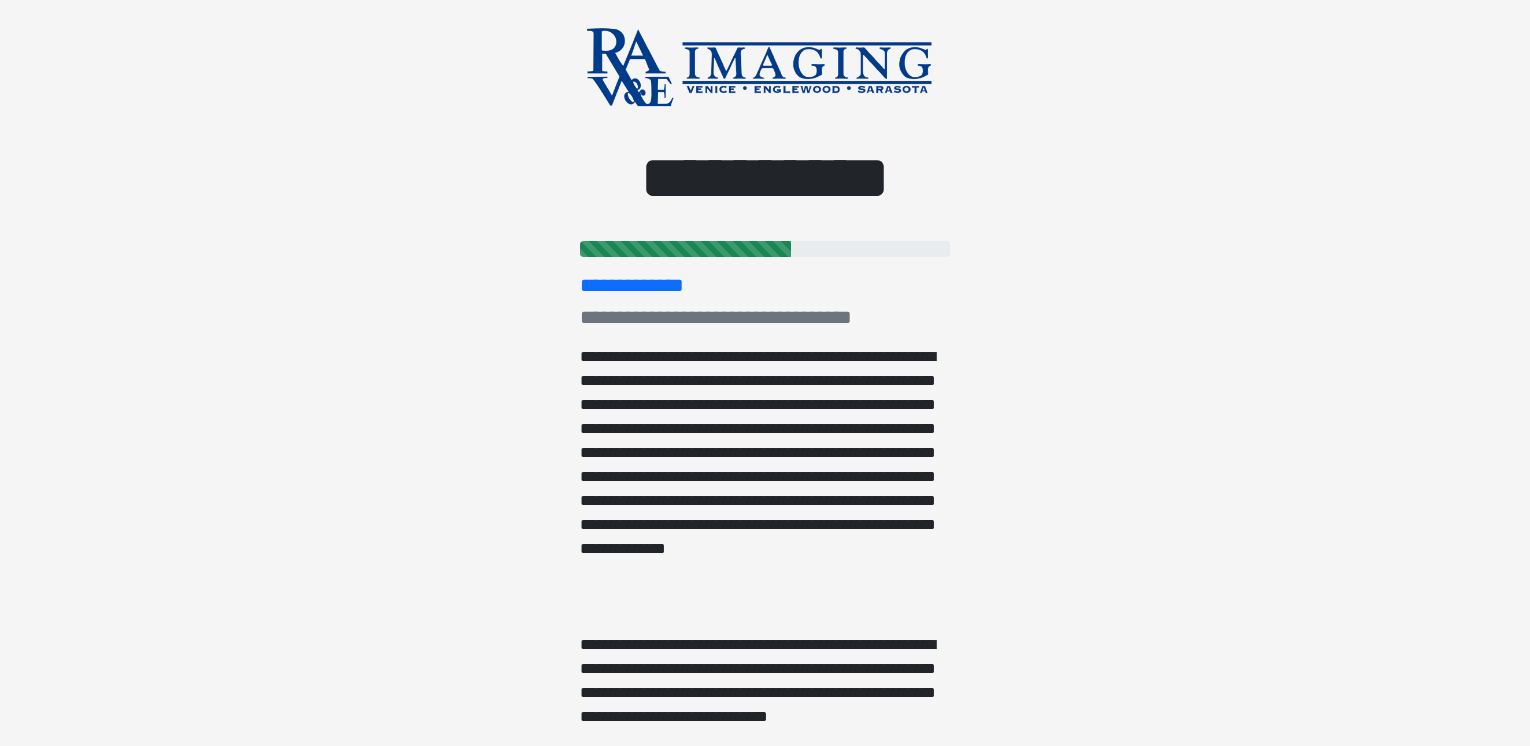 scroll, scrollTop: 0, scrollLeft: 0, axis: both 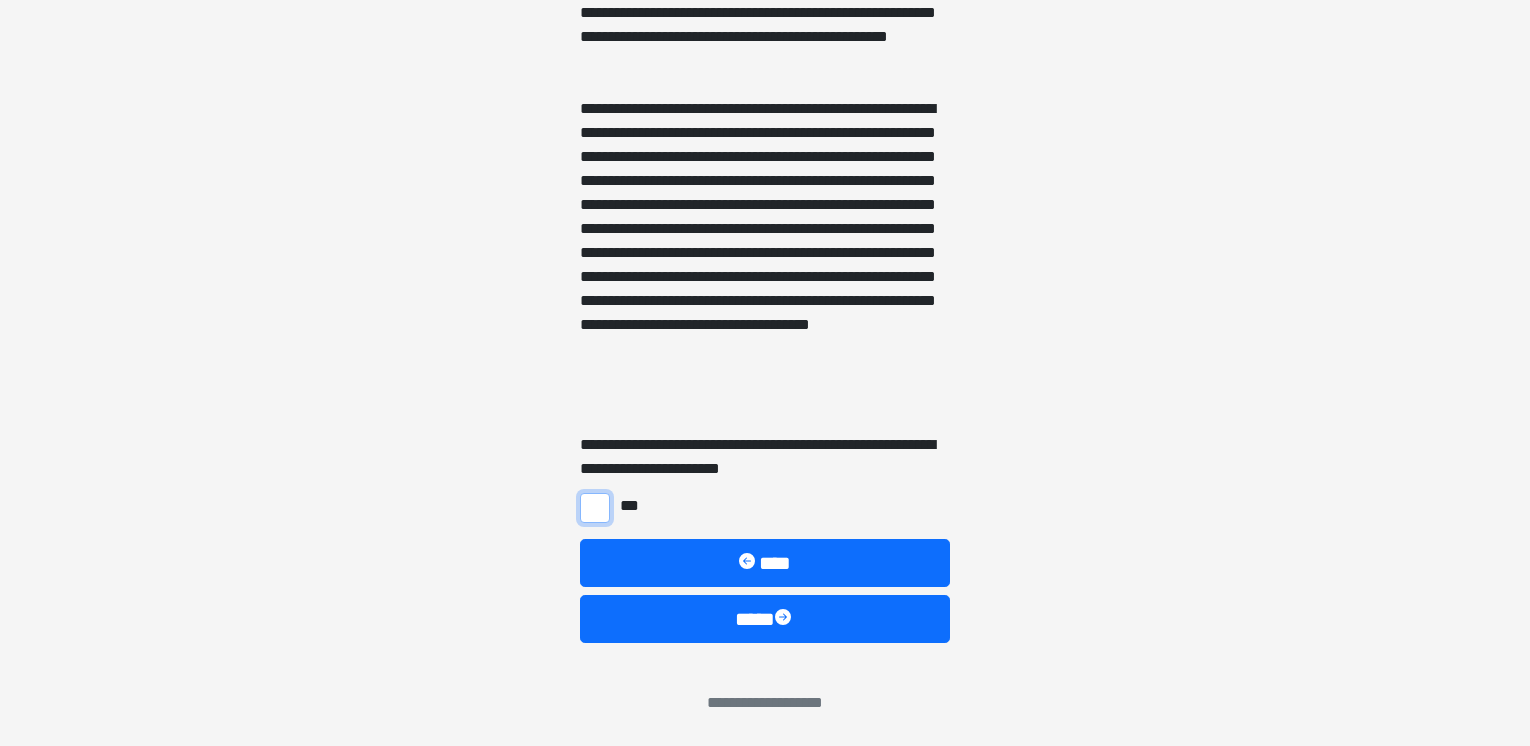 click on "***" at bounding box center [595, 508] 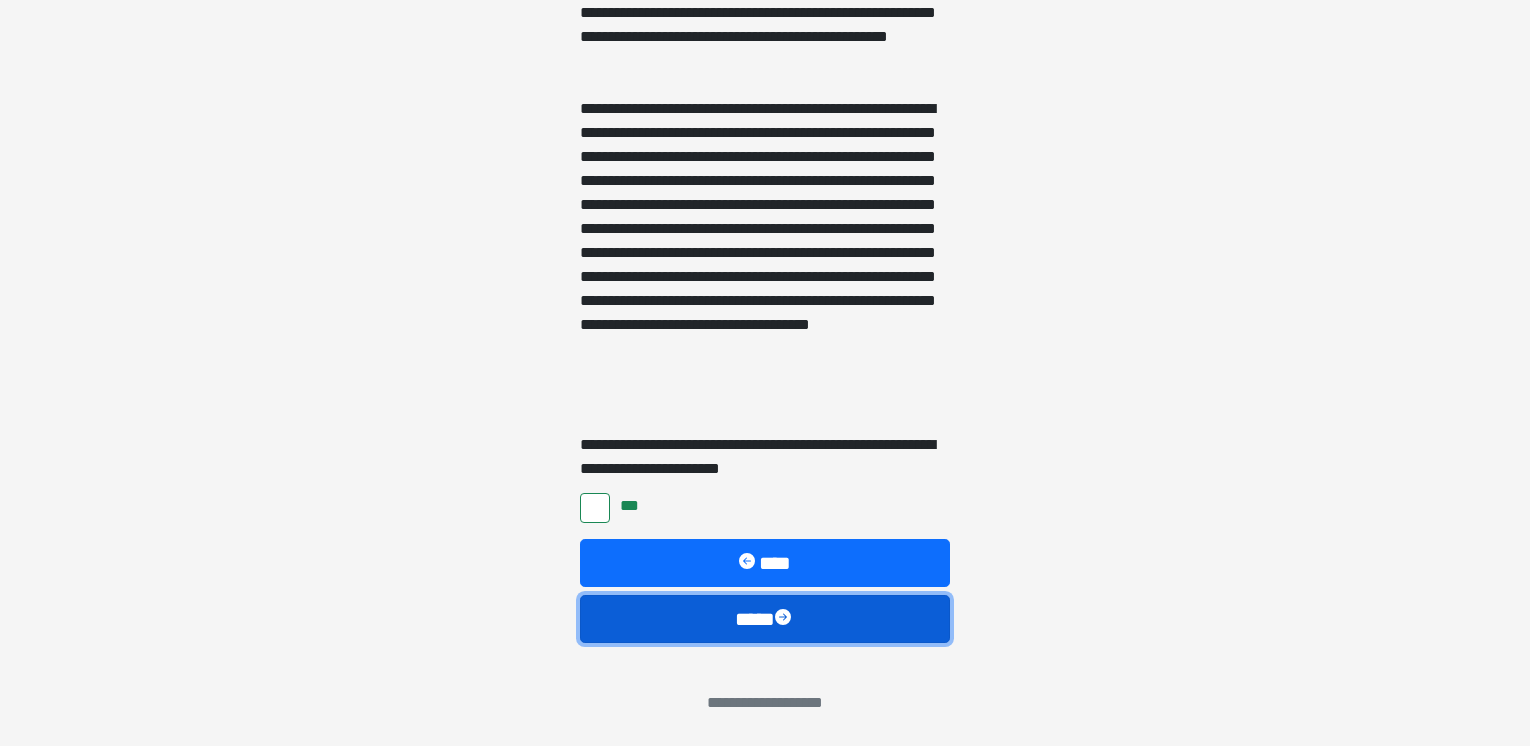 click on "****" at bounding box center (765, 619) 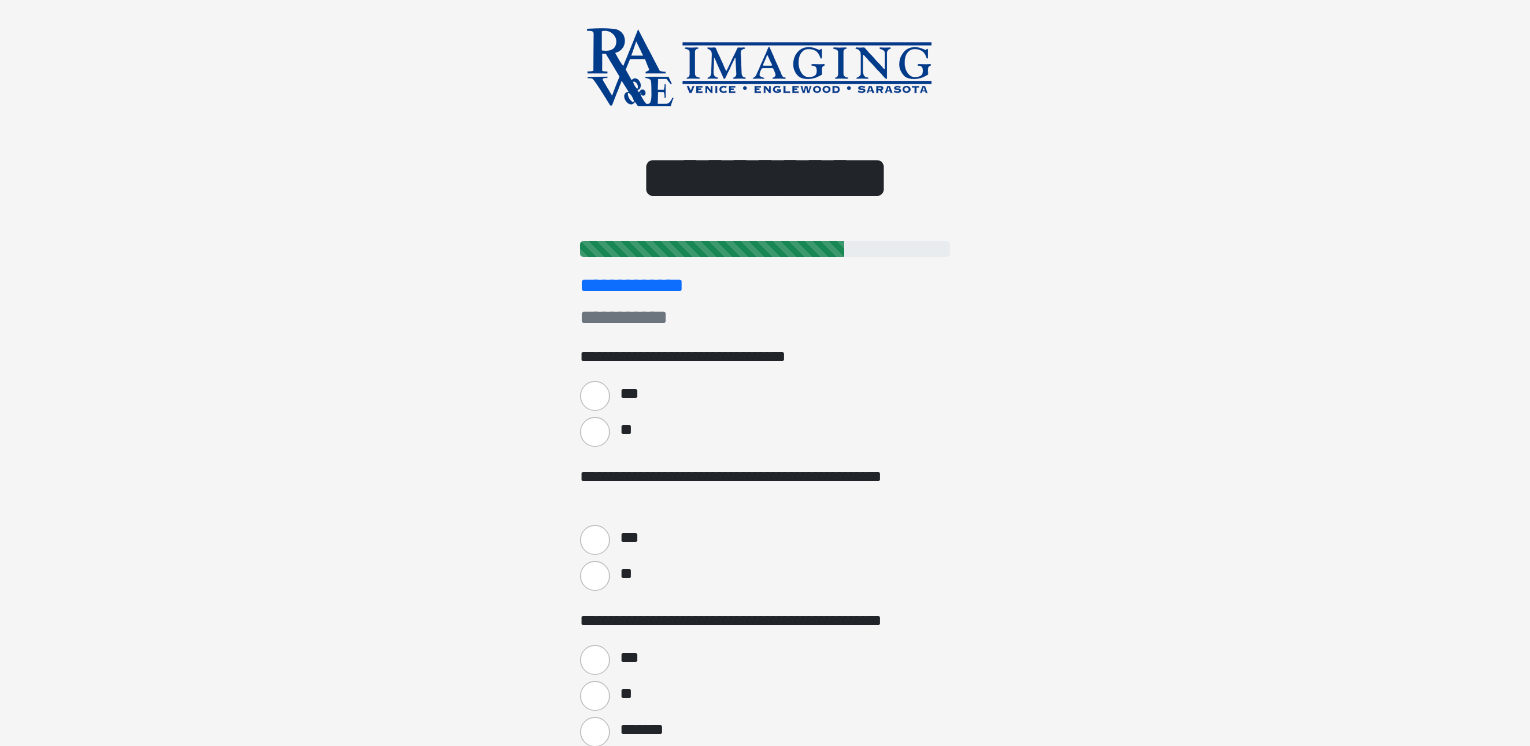 scroll, scrollTop: 0, scrollLeft: 0, axis: both 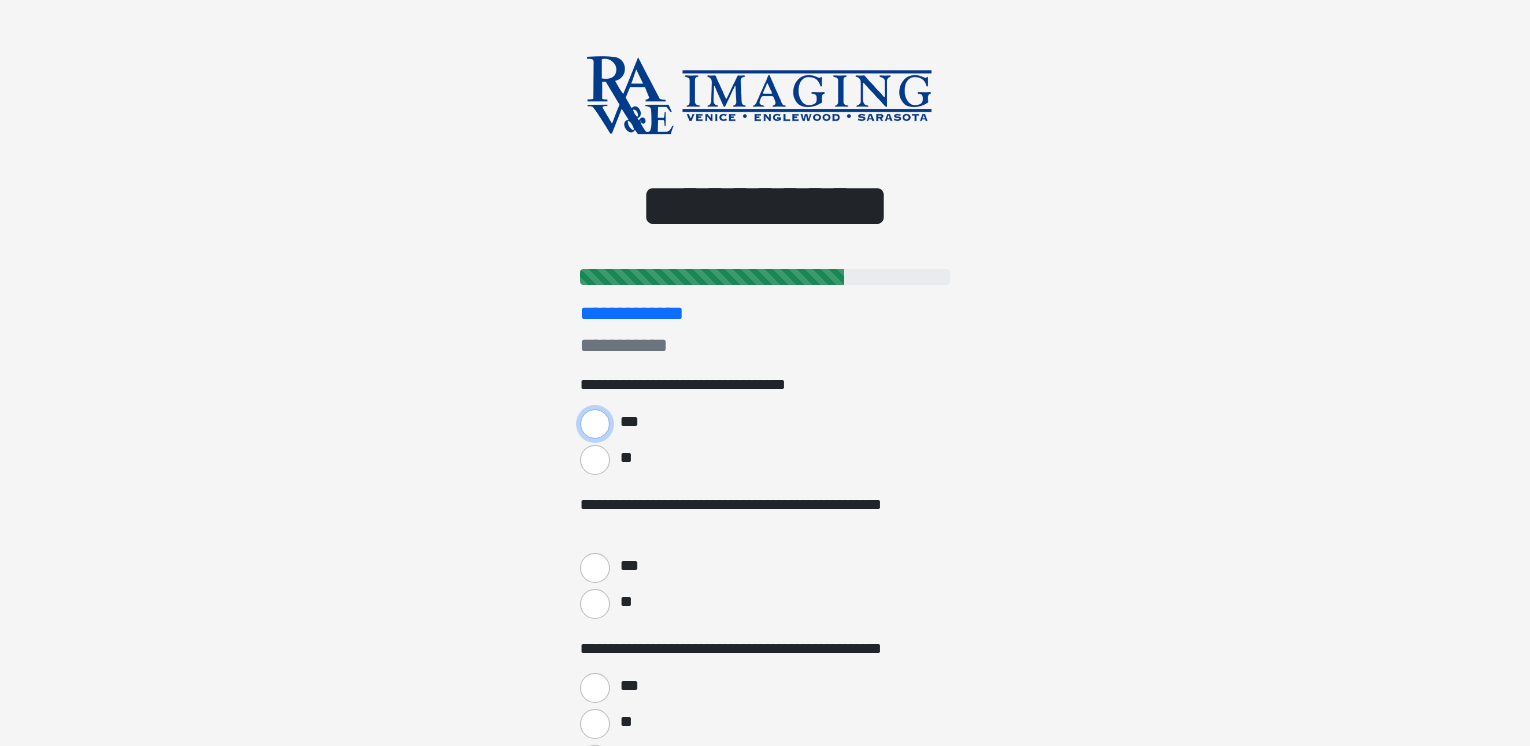 click on "***" at bounding box center [595, 424] 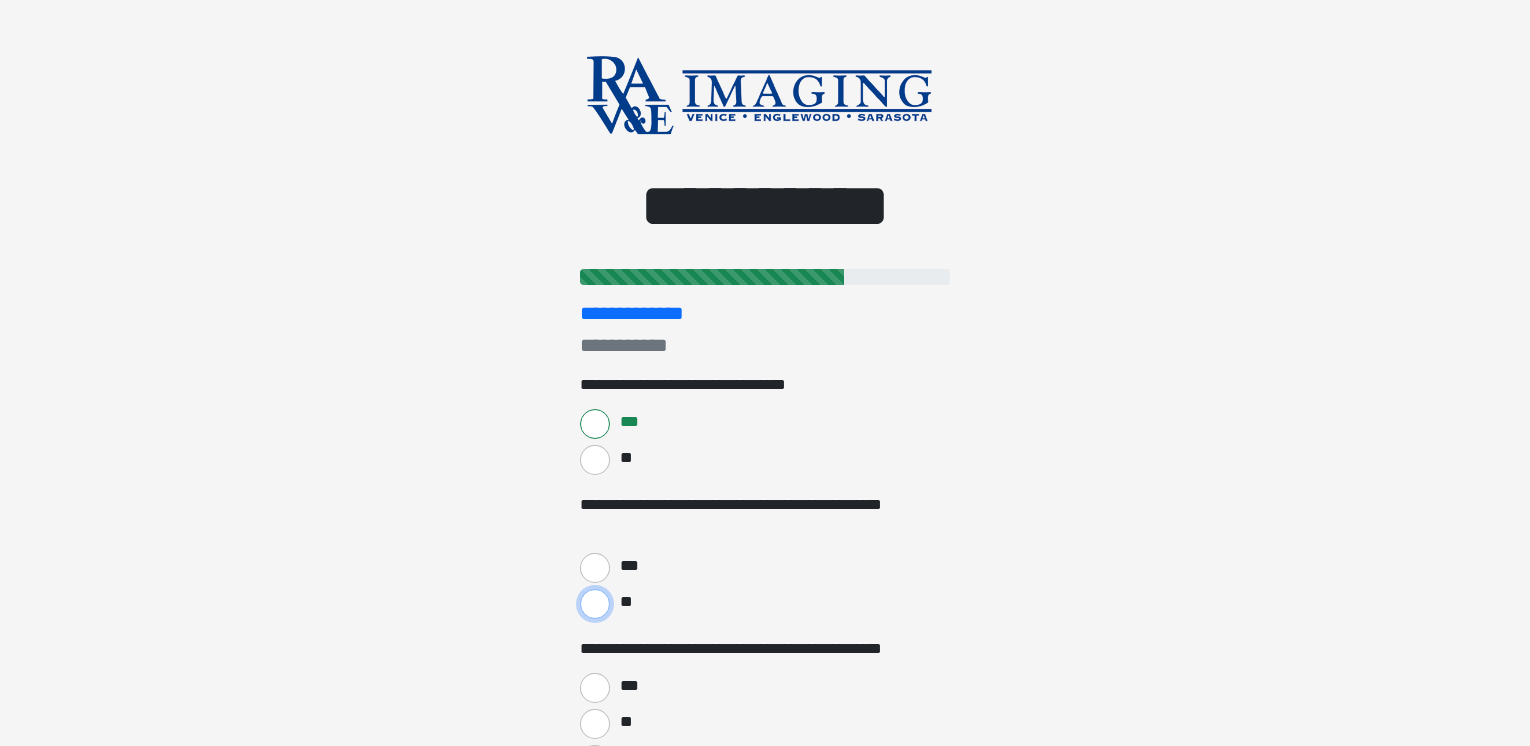 click on "**" at bounding box center (595, 604) 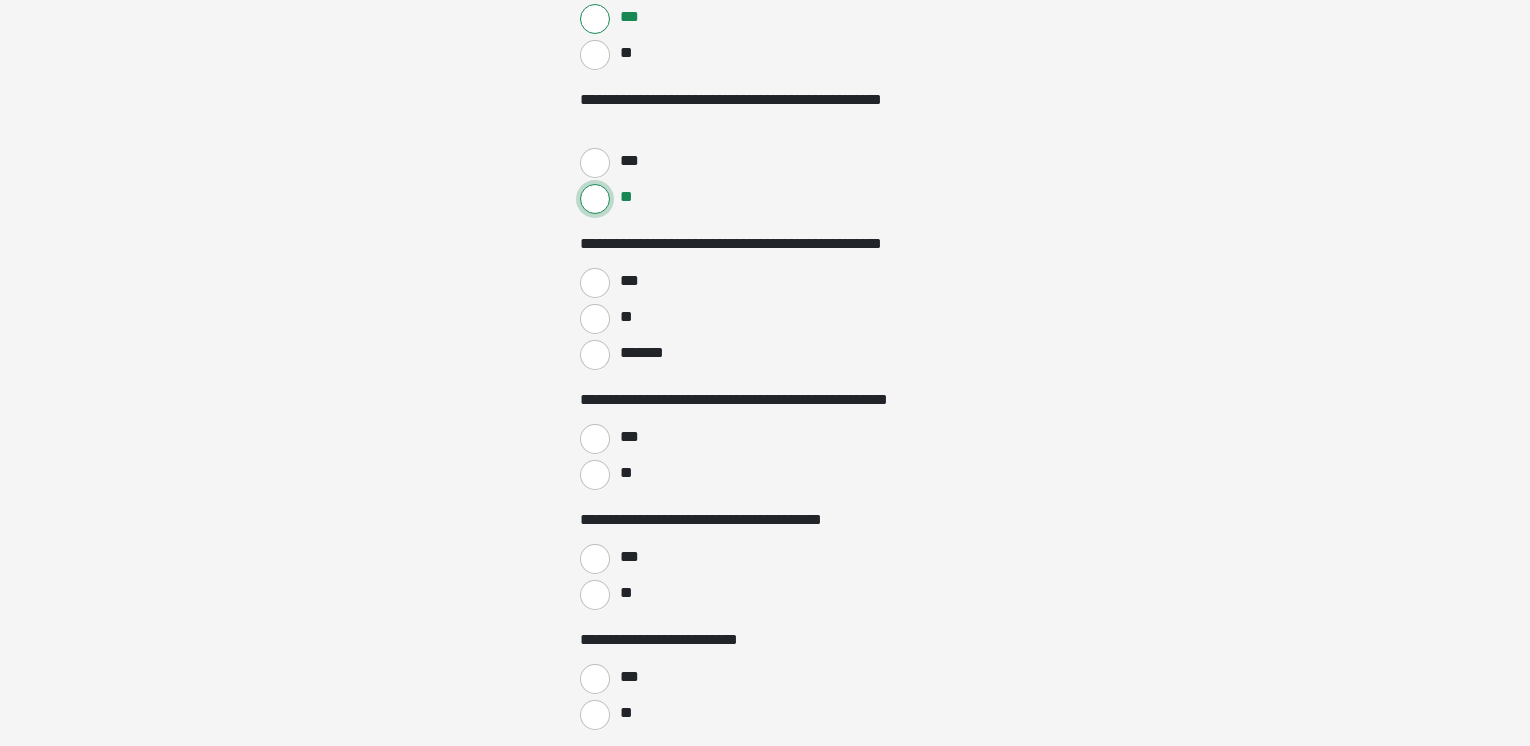 scroll, scrollTop: 420, scrollLeft: 0, axis: vertical 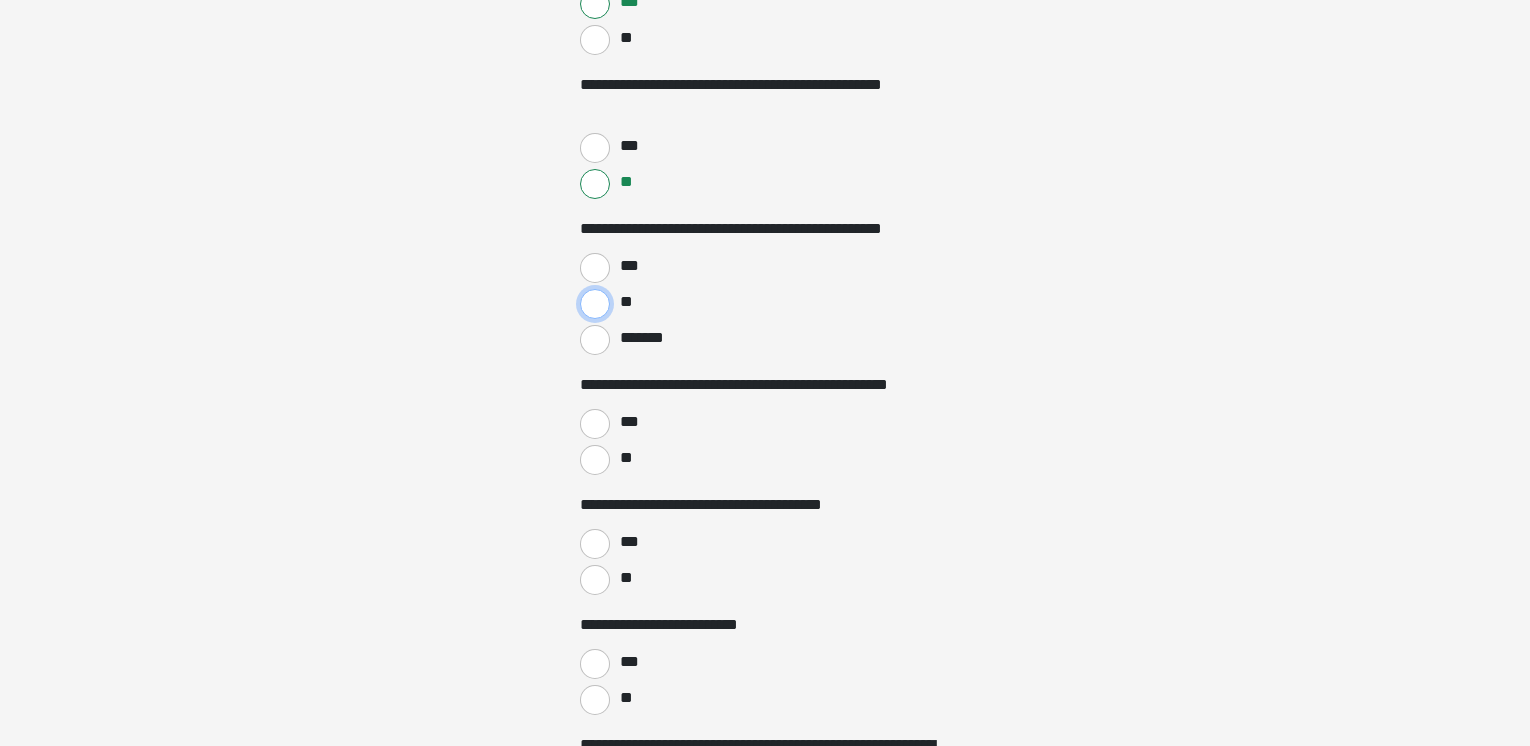 click on "**" at bounding box center (595, 304) 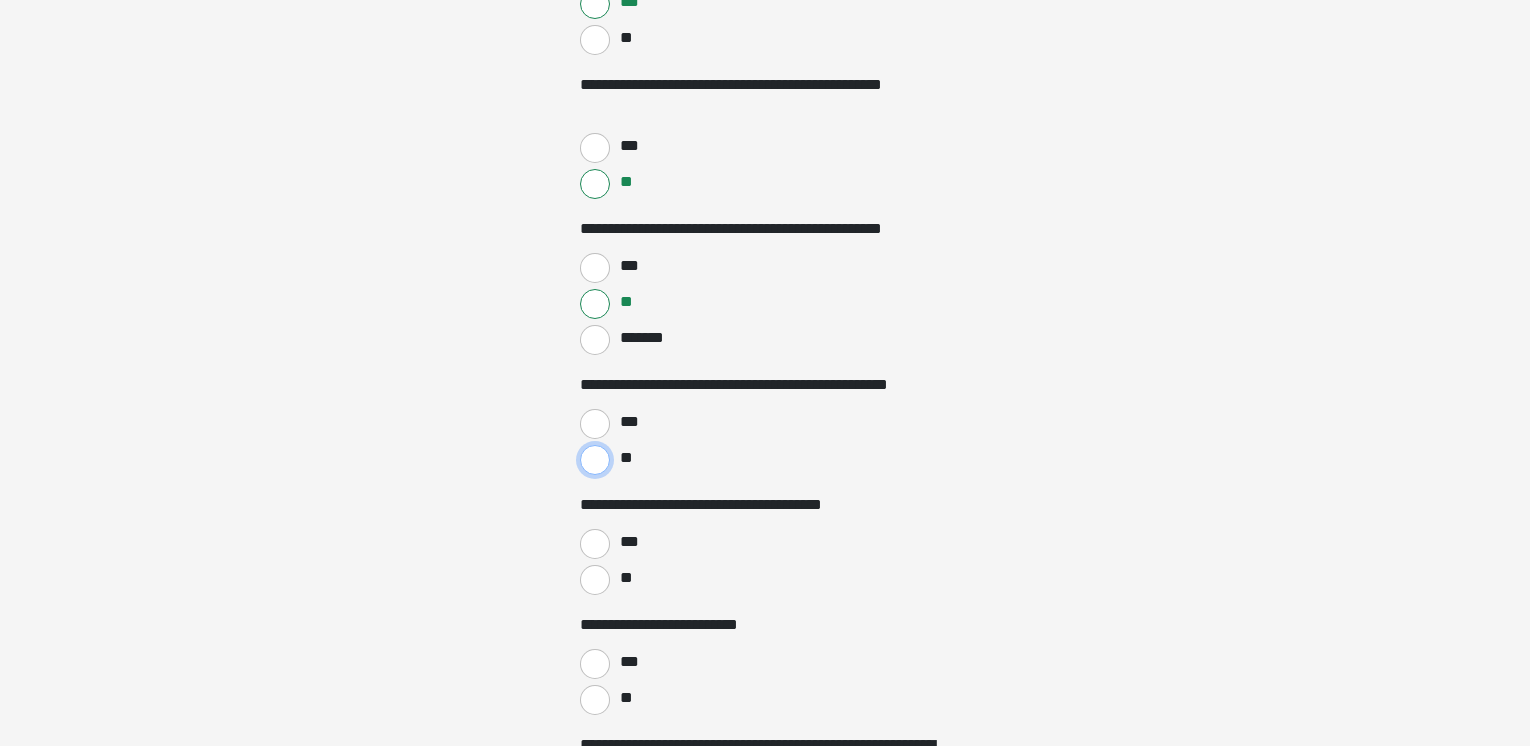 click on "**" at bounding box center [595, 460] 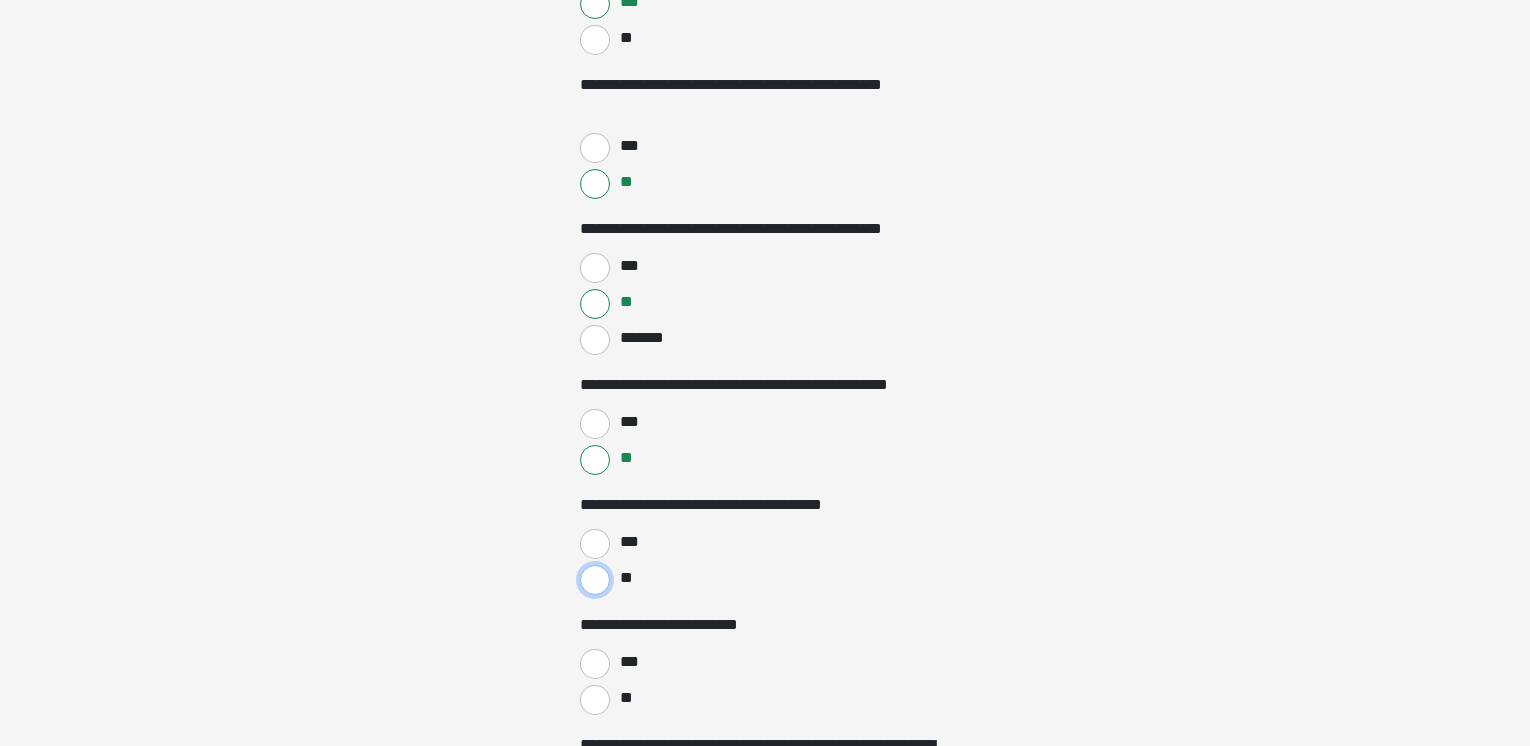 click on "**" at bounding box center [595, 580] 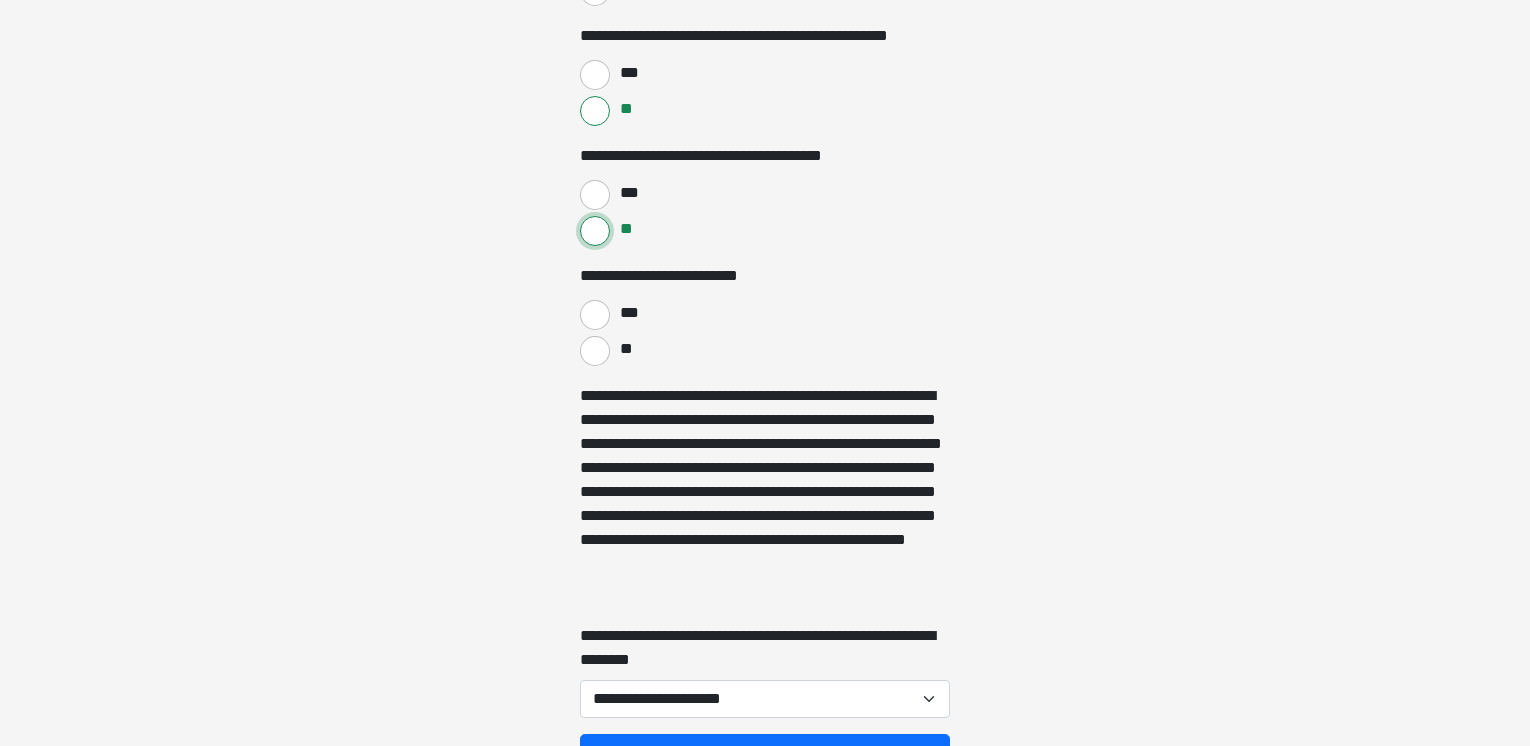 scroll, scrollTop: 781, scrollLeft: 0, axis: vertical 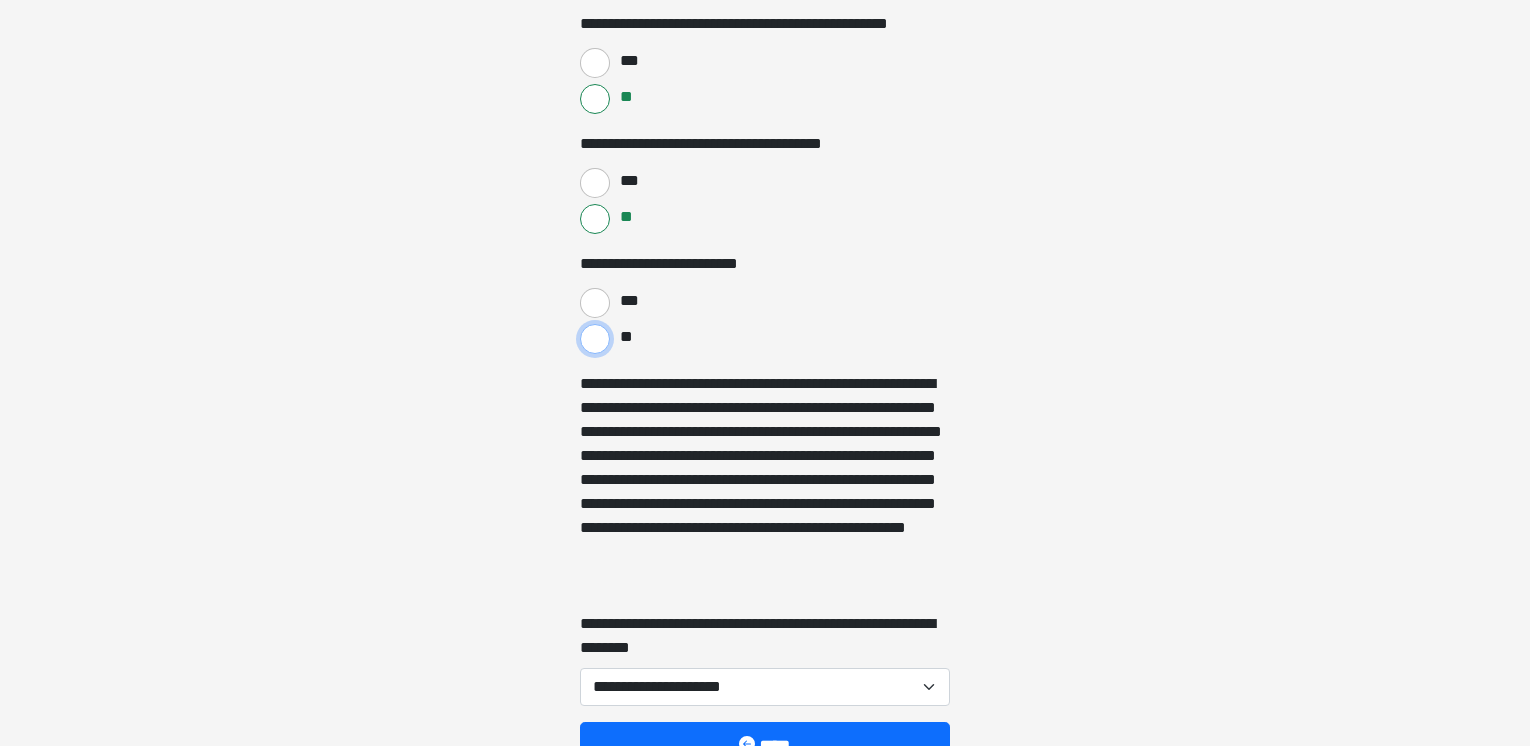 click on "**" at bounding box center (595, 339) 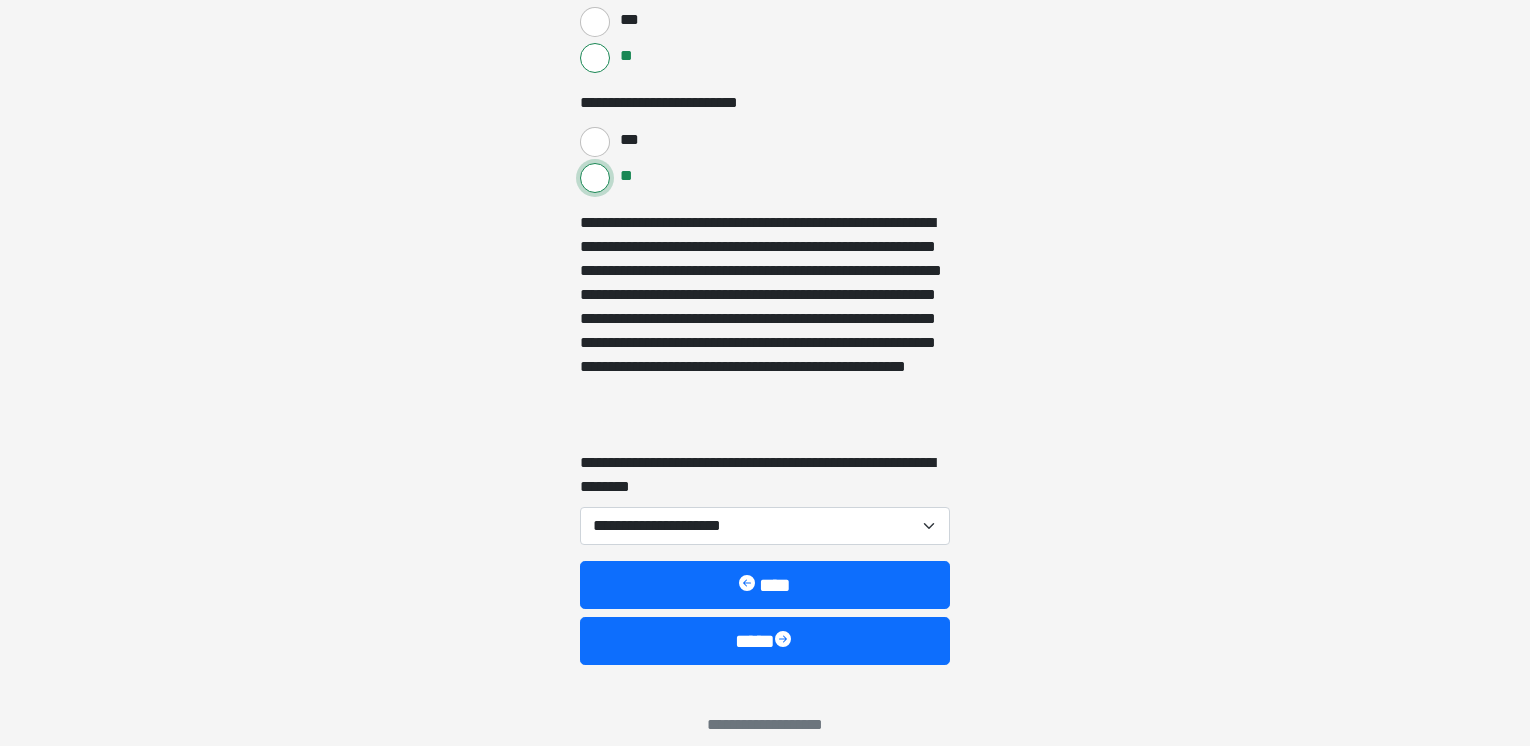 scroll, scrollTop: 964, scrollLeft: 0, axis: vertical 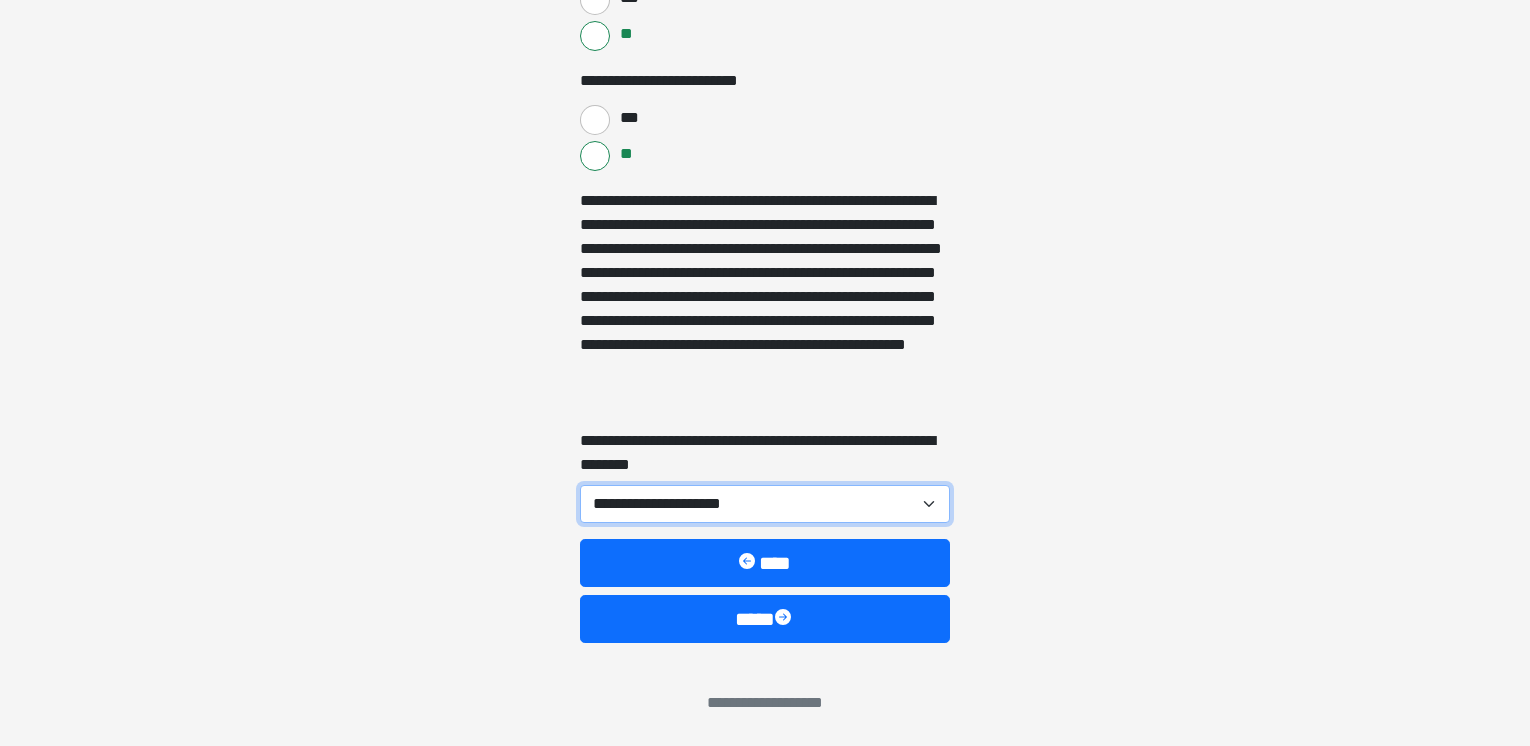 click on "**********" at bounding box center (765, 504) 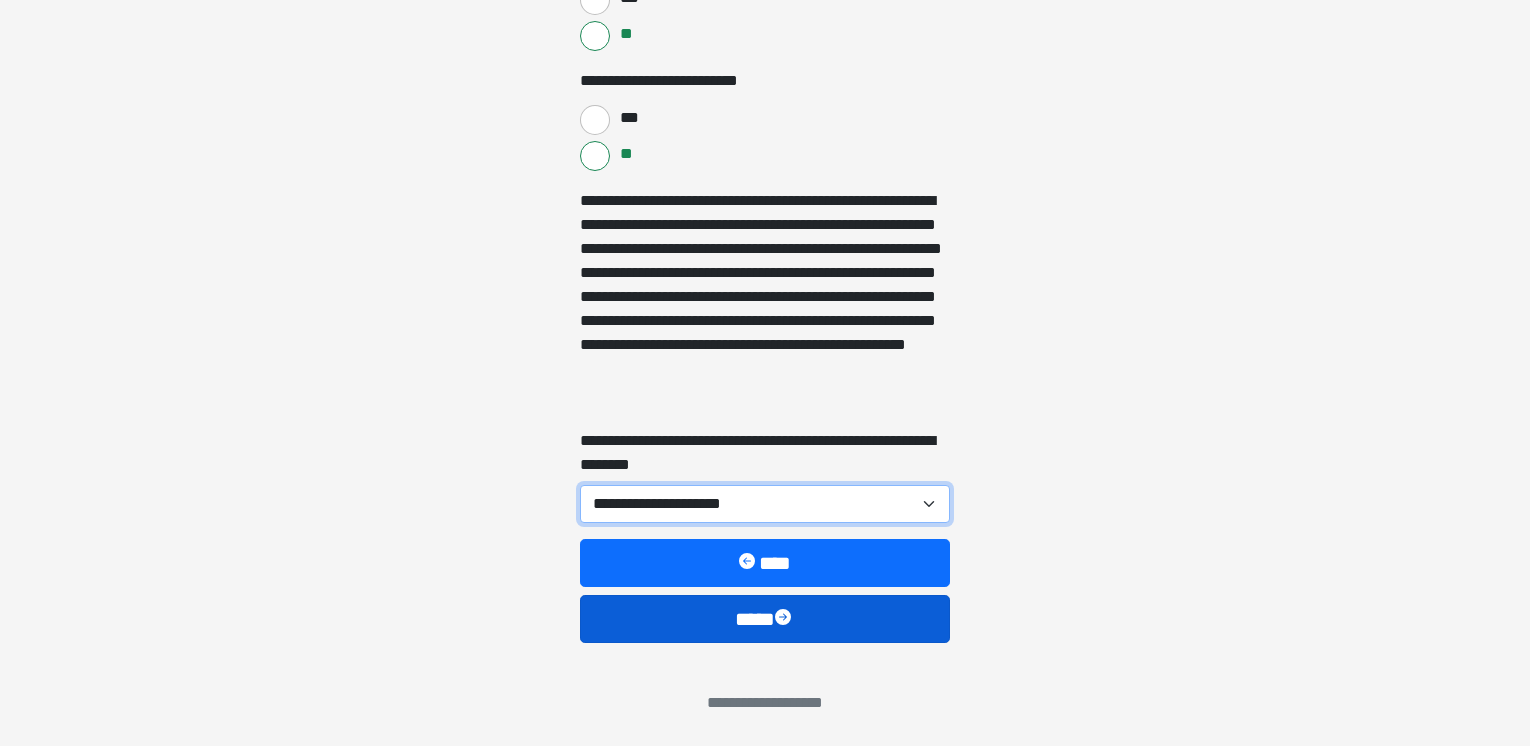 select on "***" 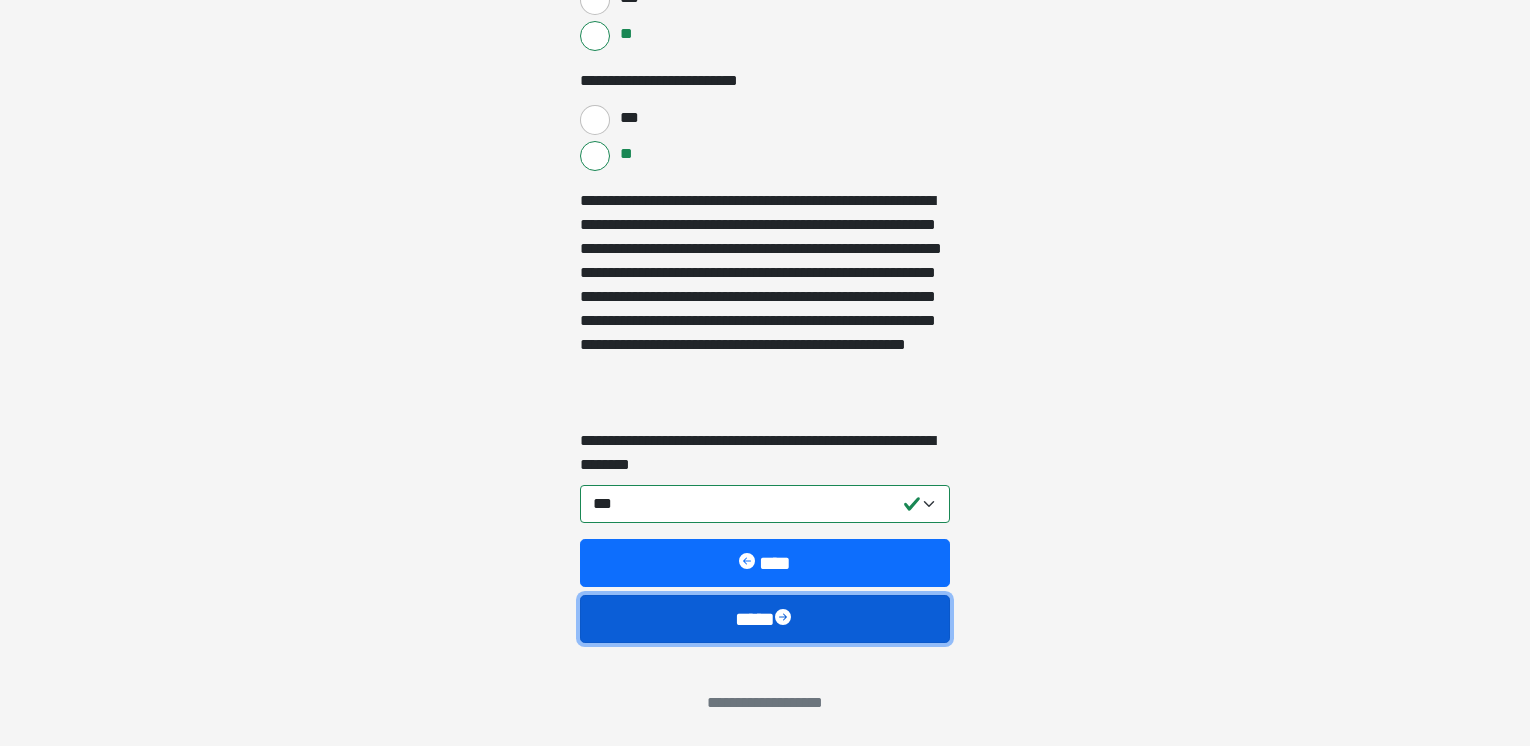 click on "****" at bounding box center (765, 619) 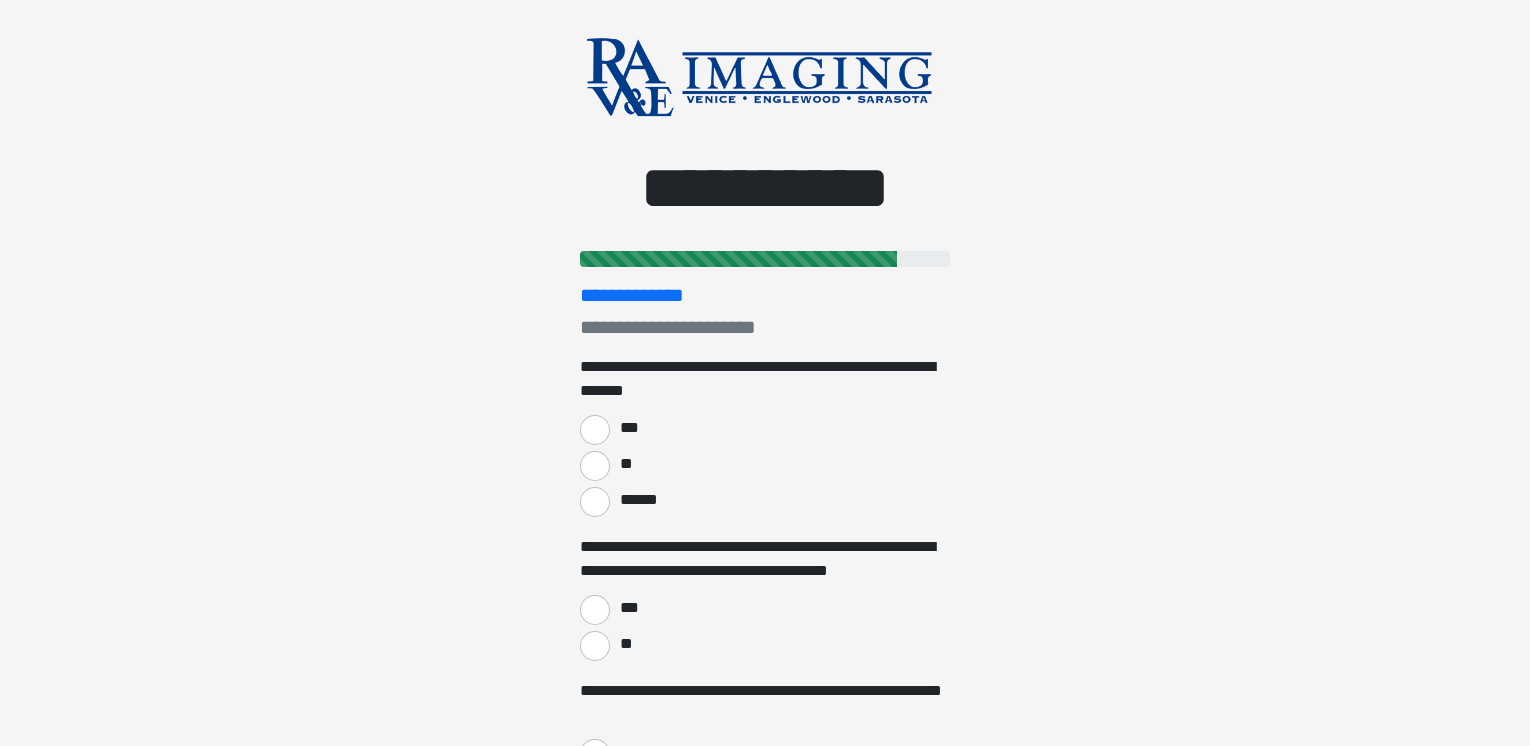 scroll, scrollTop: 0, scrollLeft: 0, axis: both 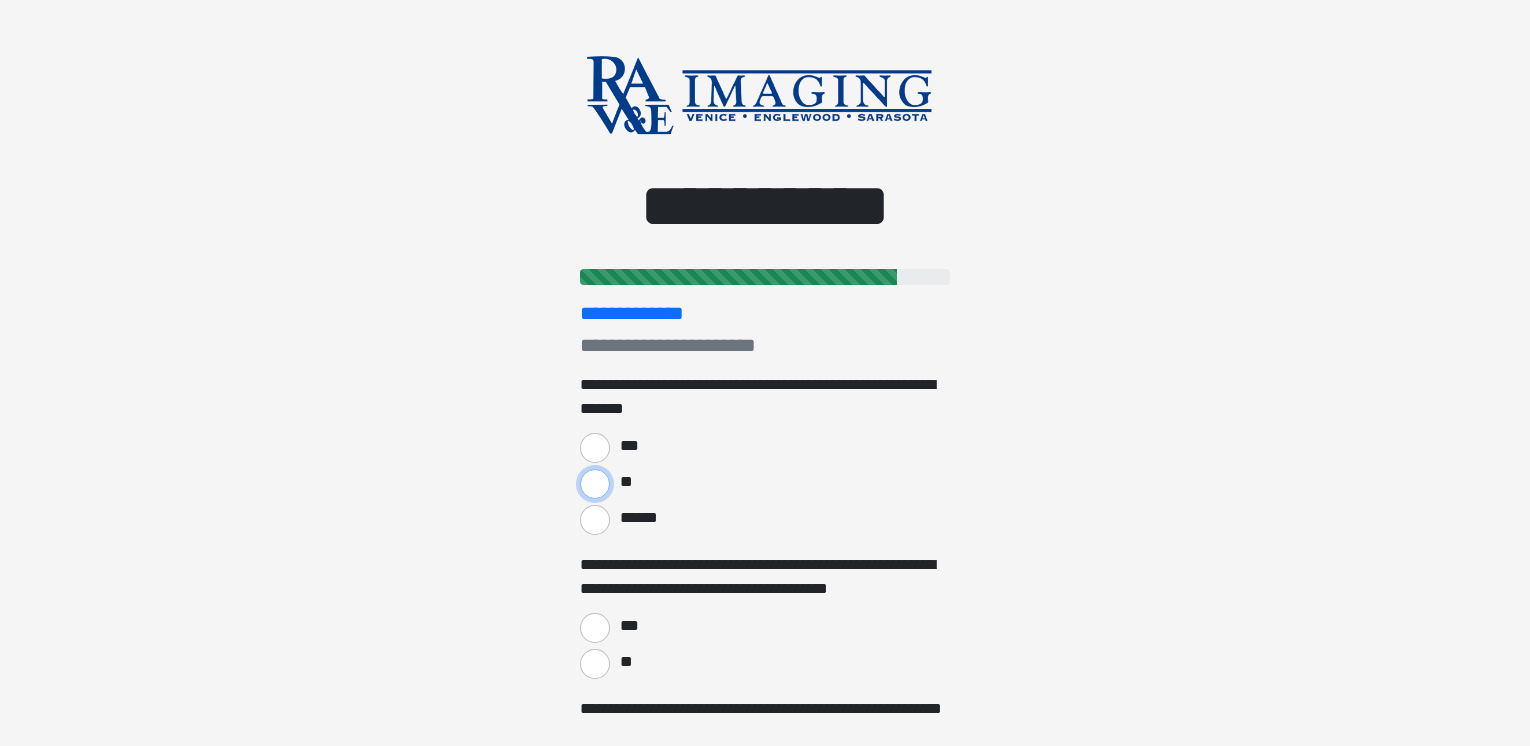 click on "**" at bounding box center [595, 484] 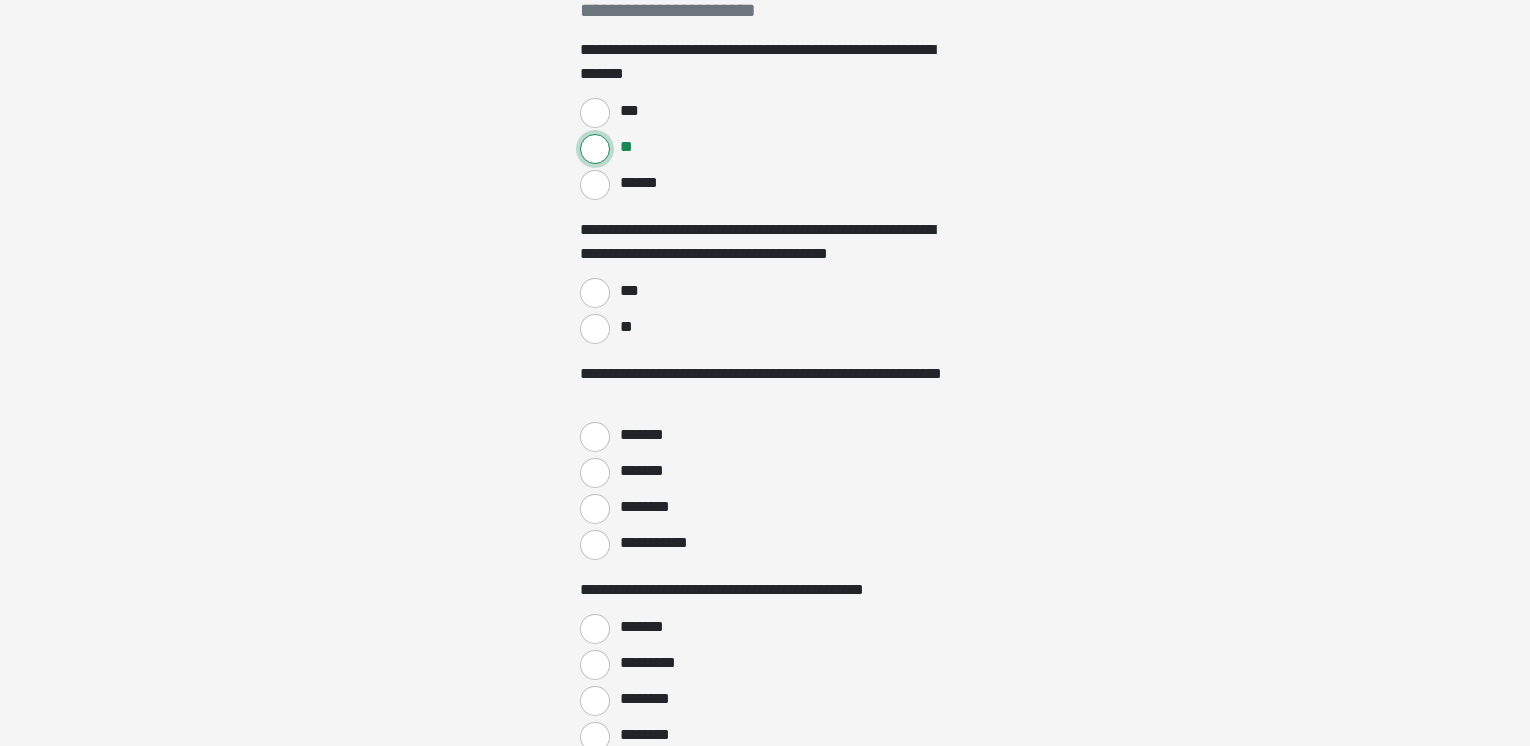 scroll, scrollTop: 353, scrollLeft: 0, axis: vertical 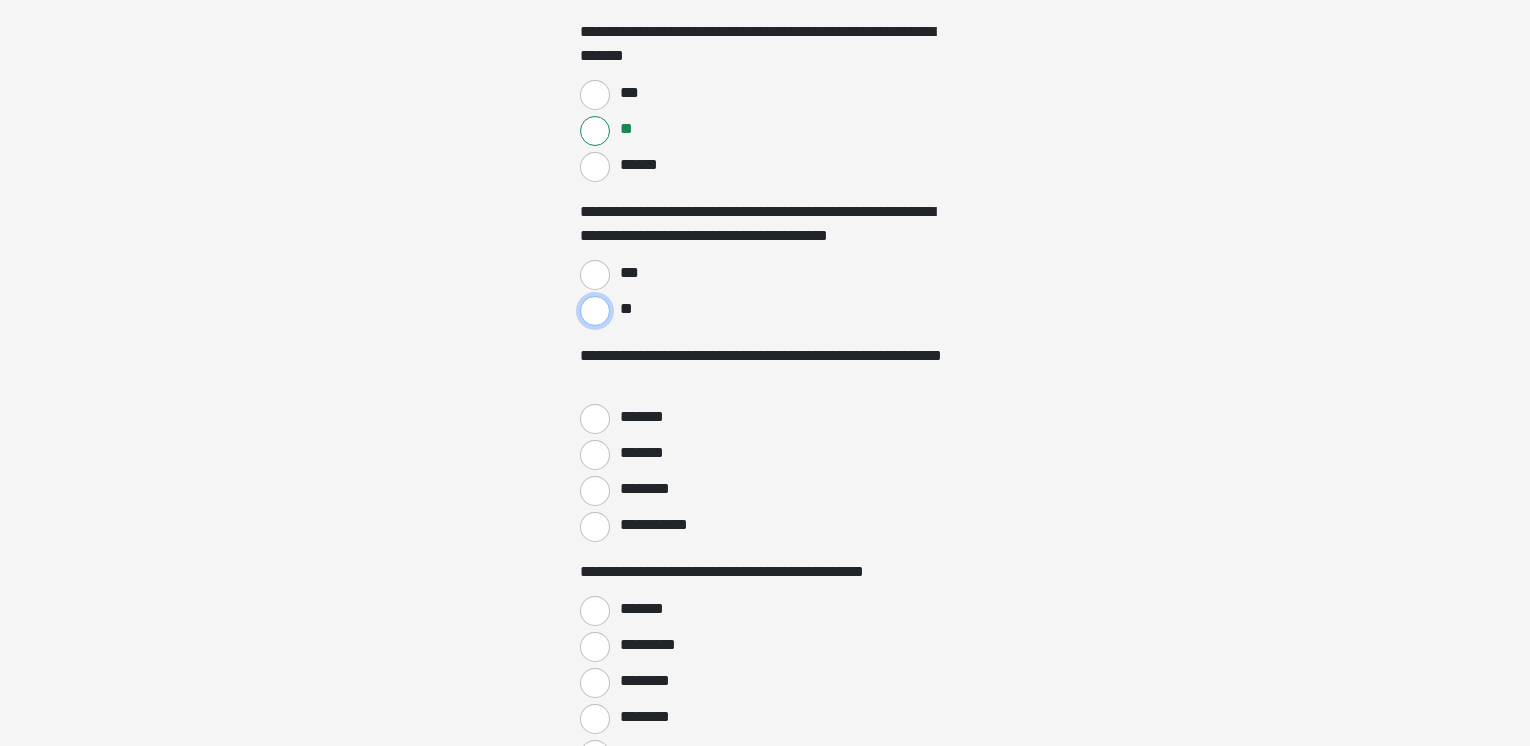 click on "**" at bounding box center [595, 311] 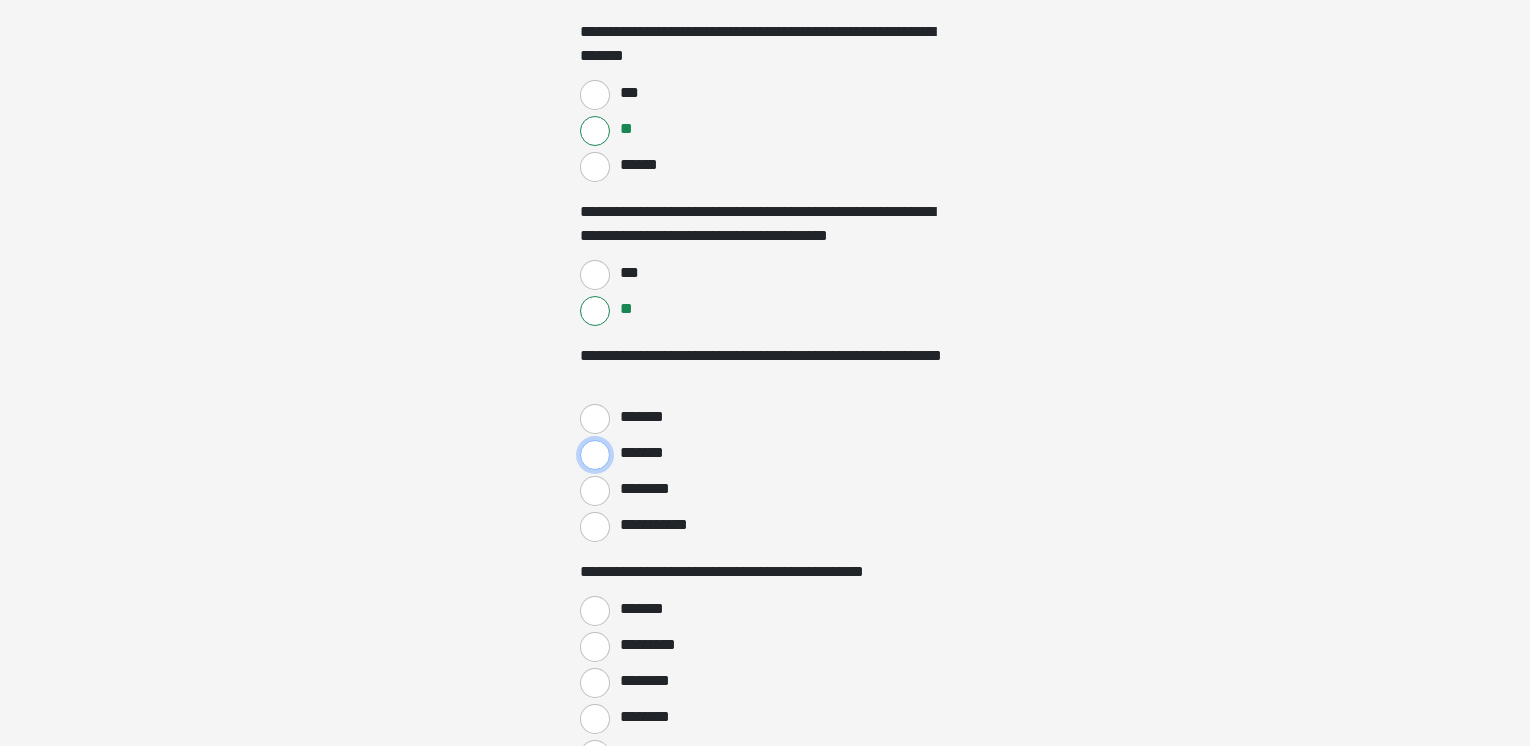click on "*******" at bounding box center (595, 455) 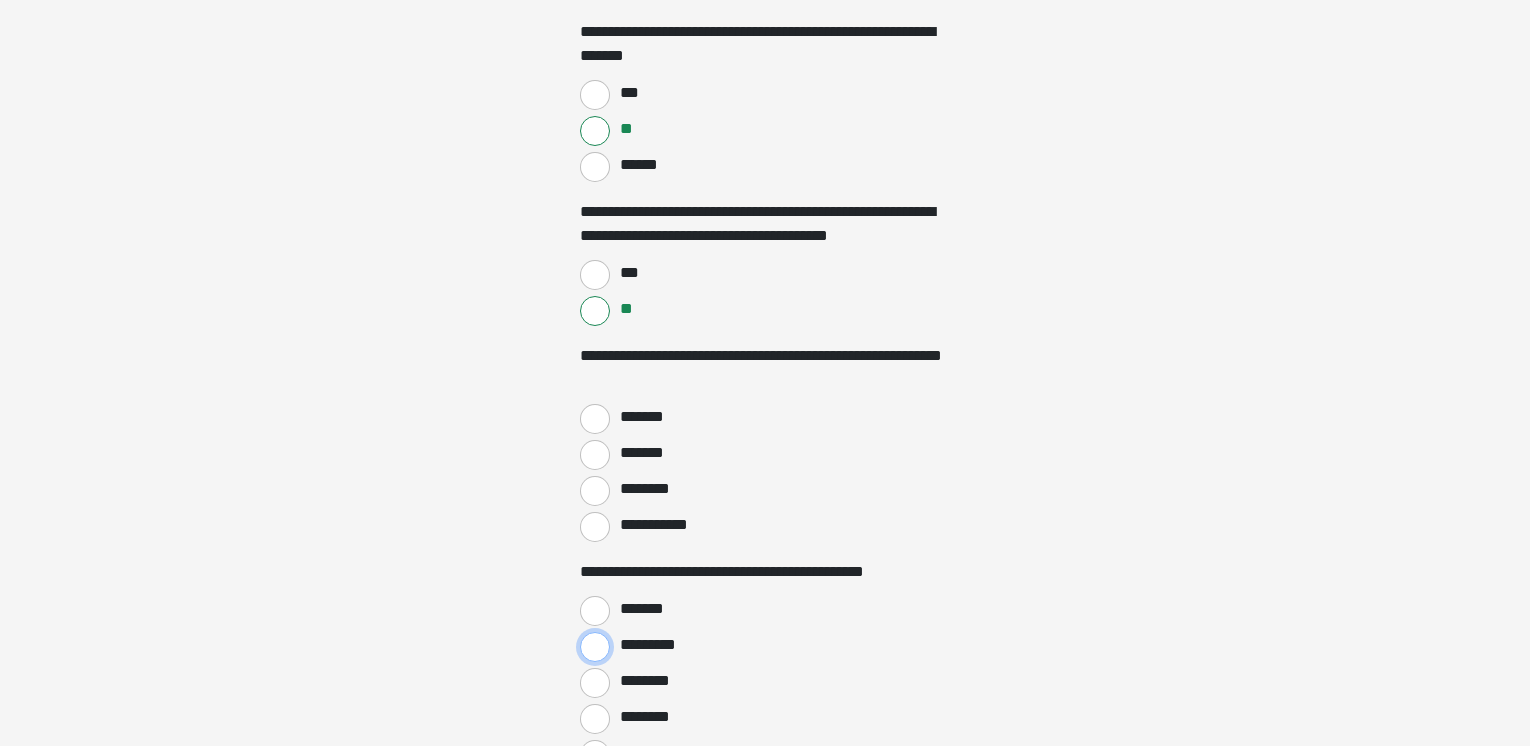 click on "*********" at bounding box center [595, 647] 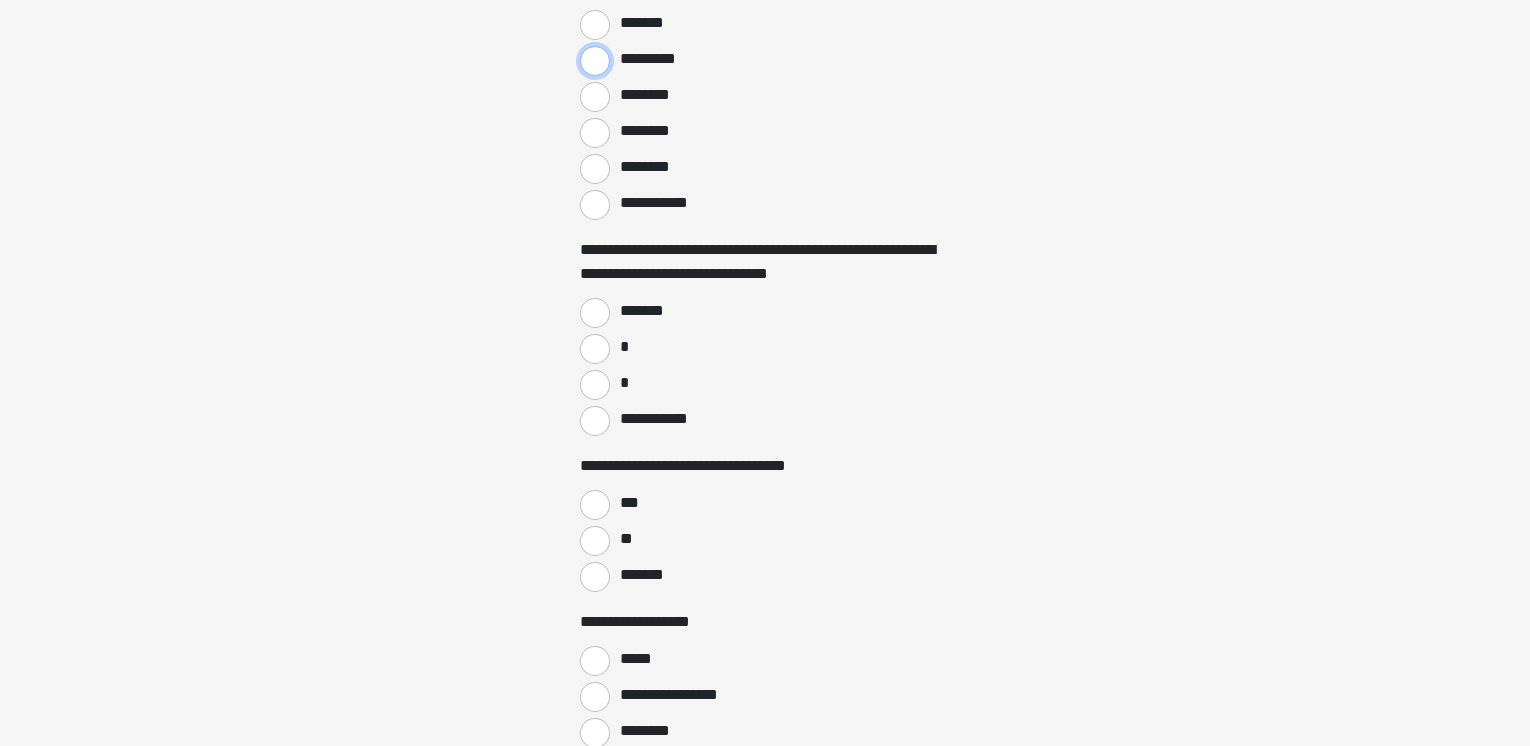 scroll, scrollTop: 1078, scrollLeft: 0, axis: vertical 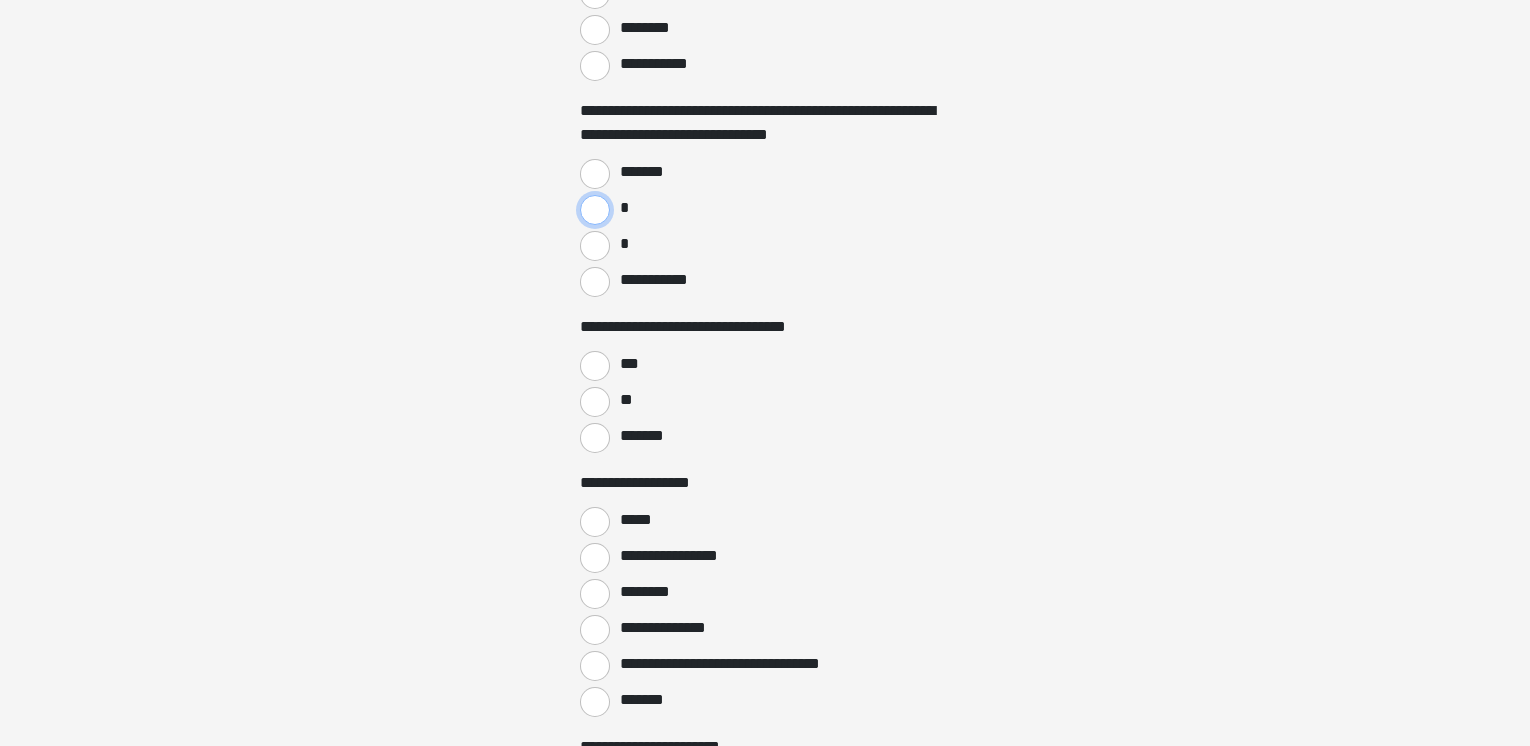 click on "*" at bounding box center [595, 210] 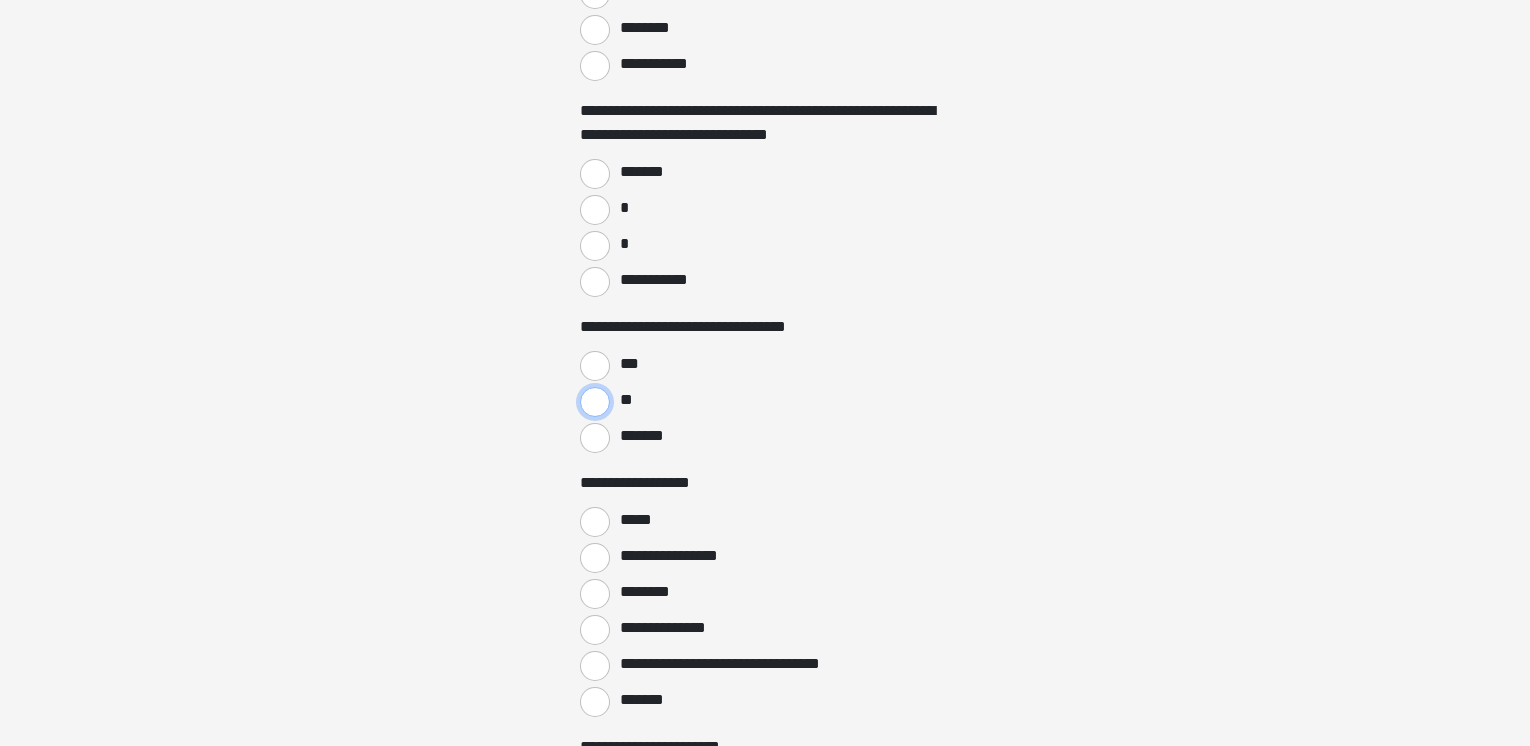 click on "**" at bounding box center (595, 402) 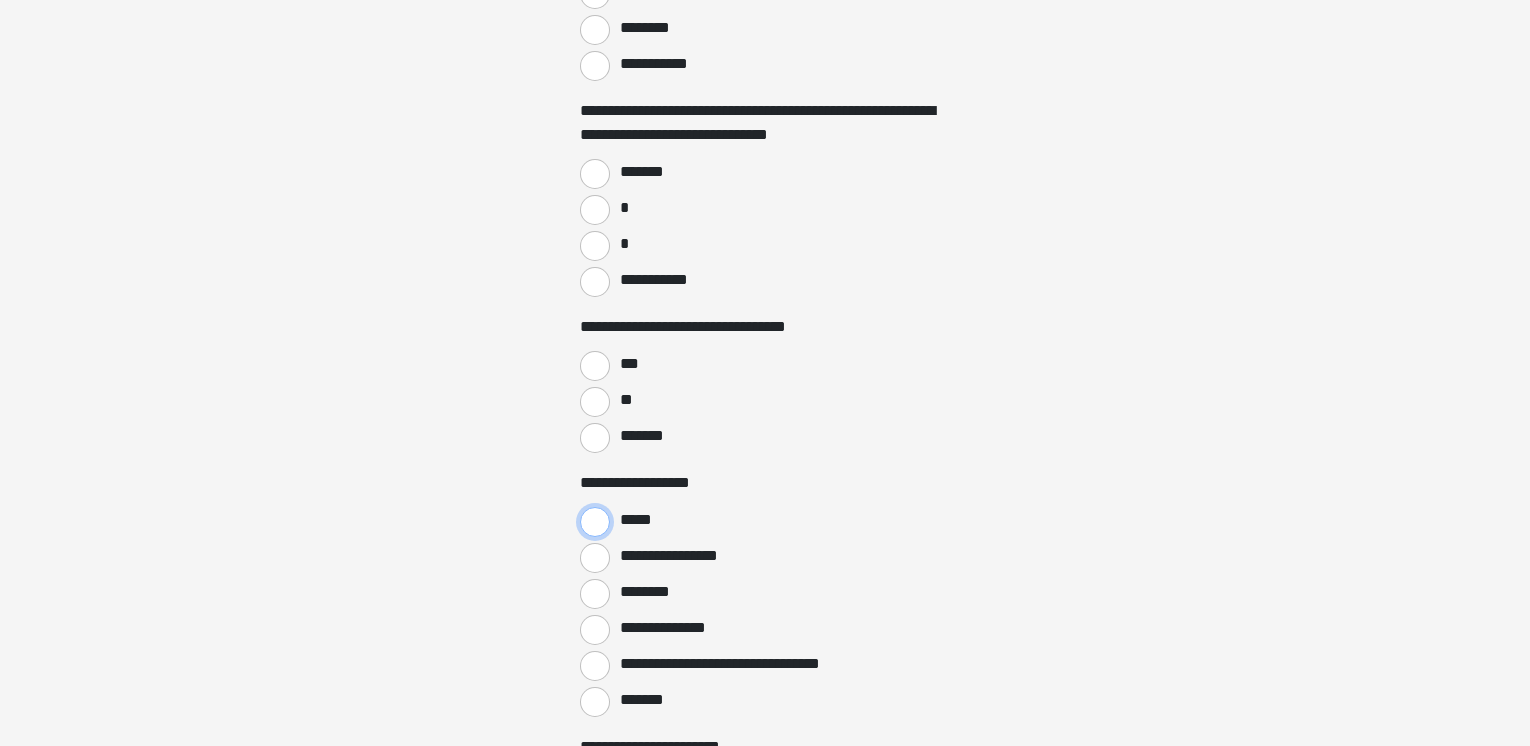 click on "*****" at bounding box center (595, 522) 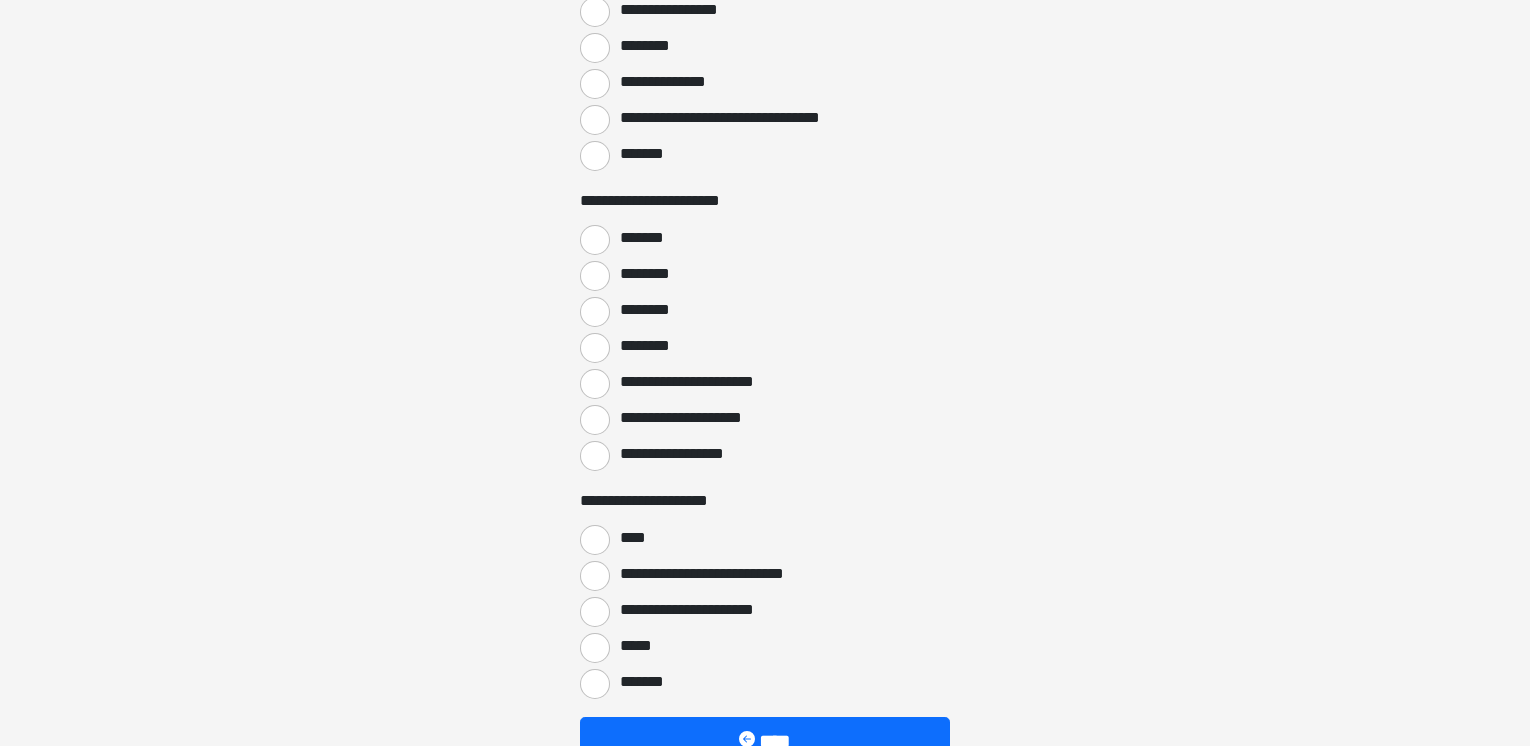 scroll, scrollTop: 1667, scrollLeft: 0, axis: vertical 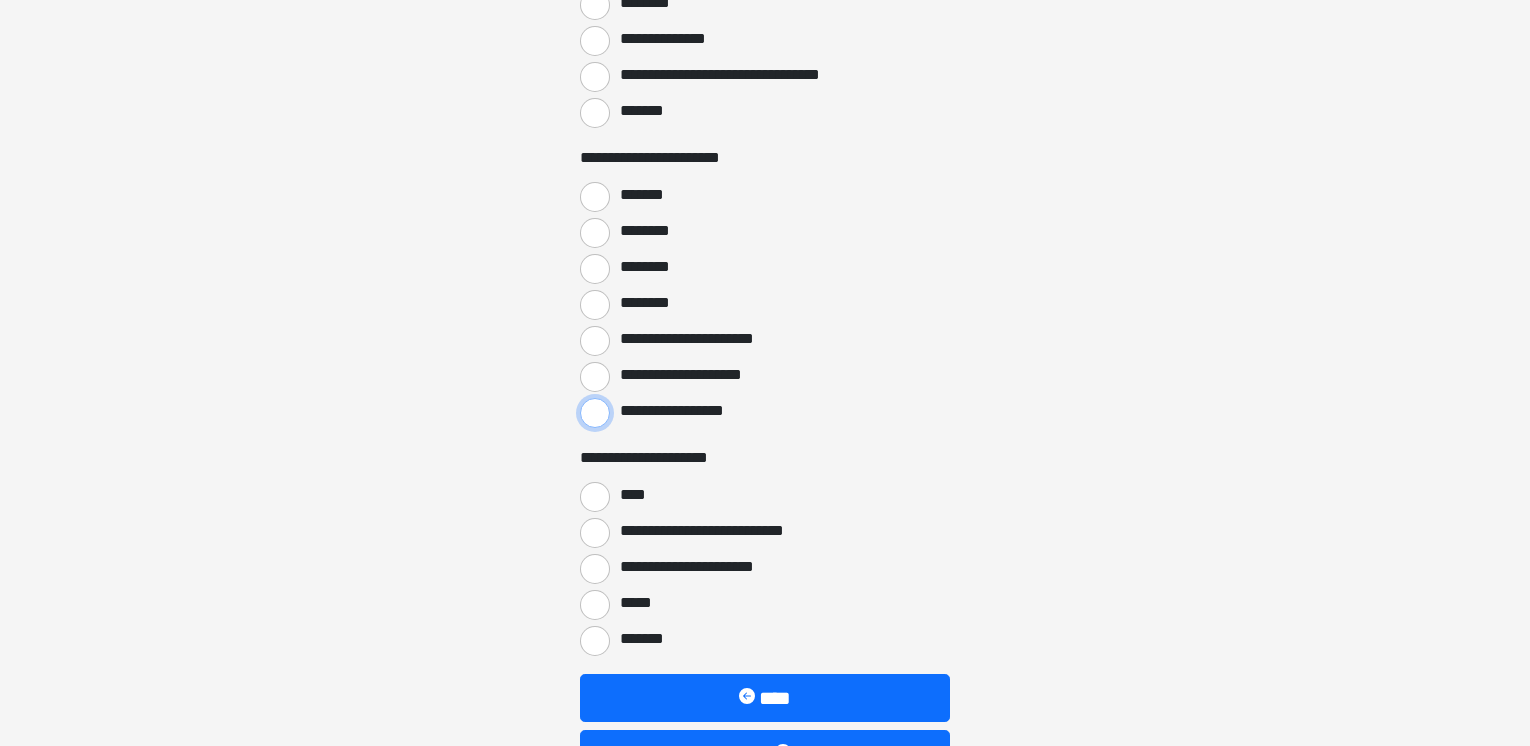 click on "**********" at bounding box center [595, 413] 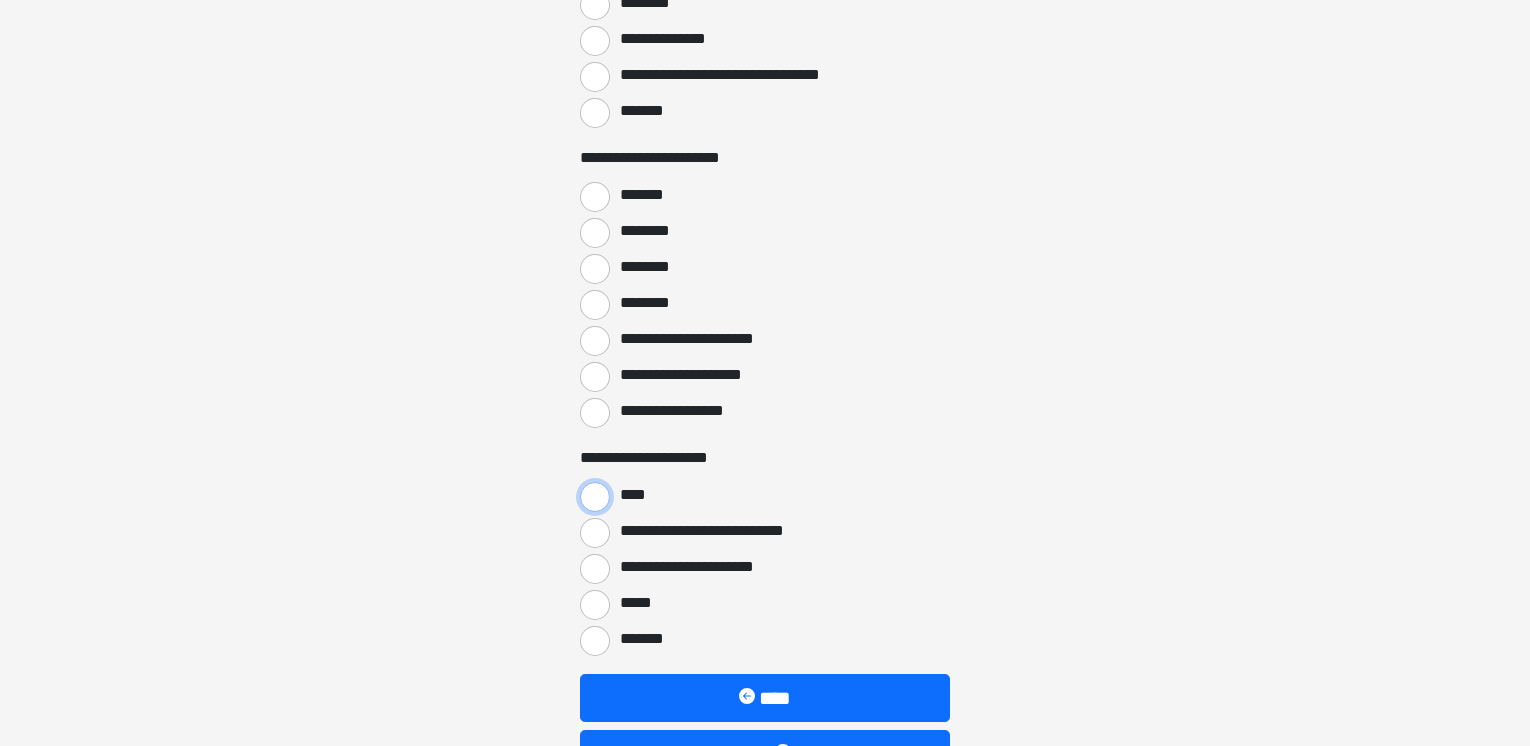 click on "****" at bounding box center [595, 497] 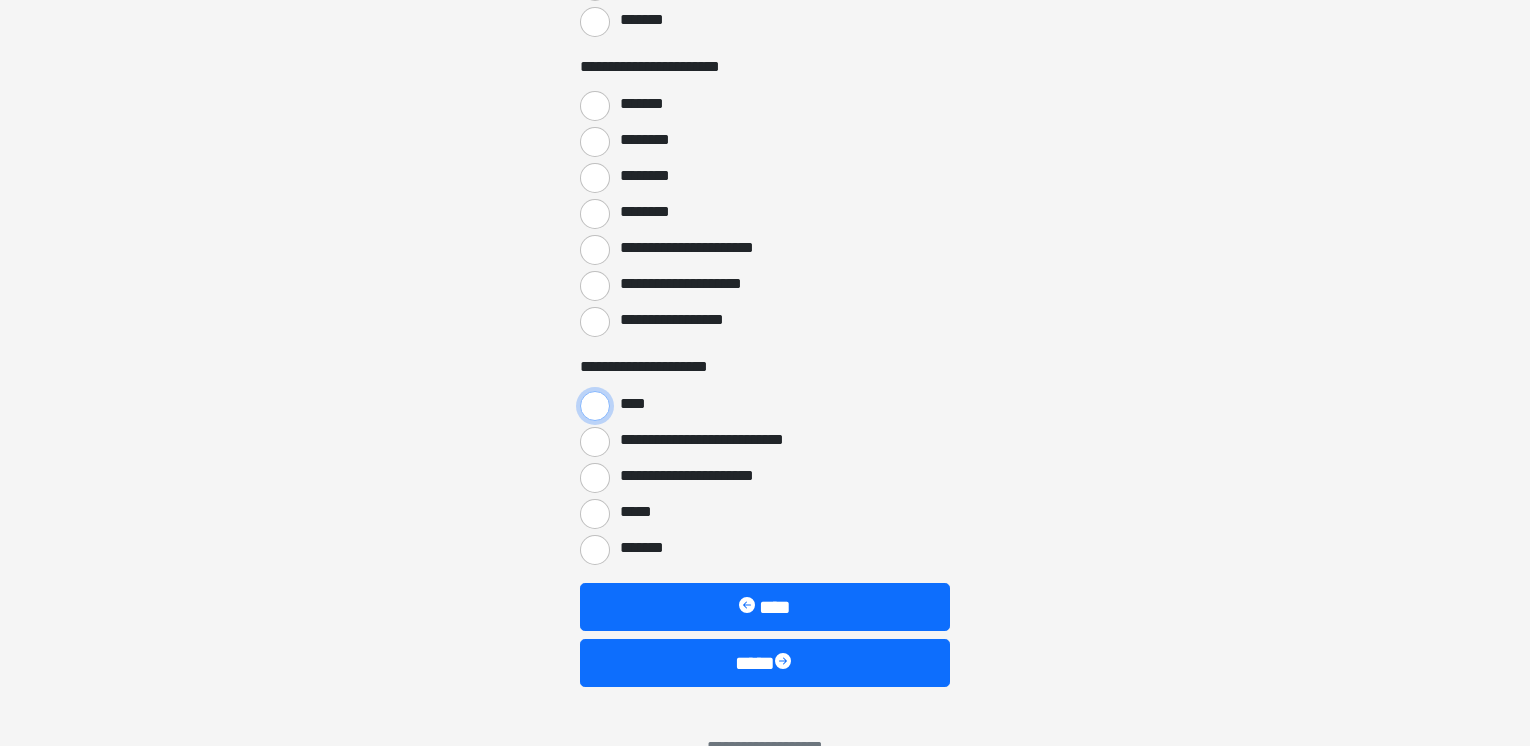 scroll, scrollTop: 1802, scrollLeft: 0, axis: vertical 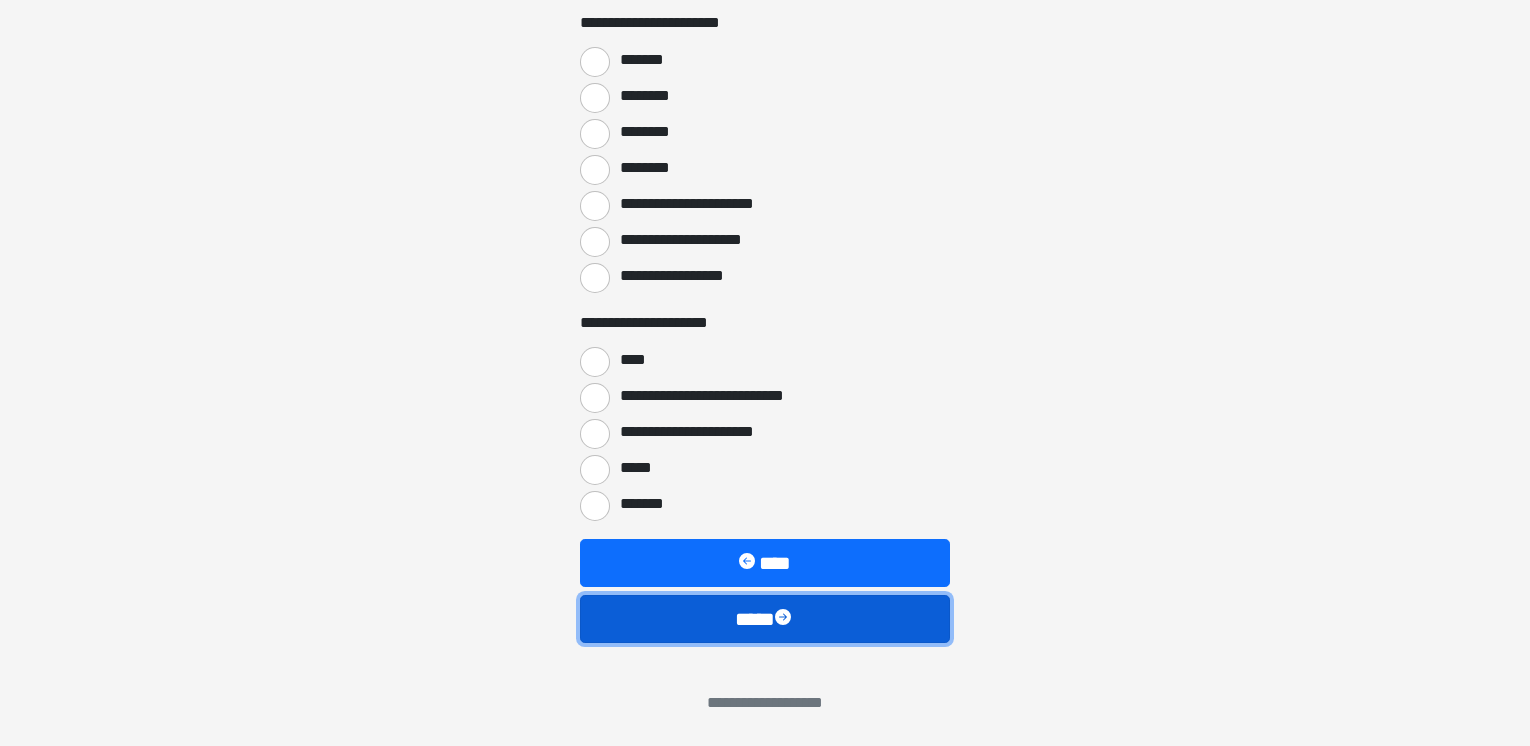 click on "****" at bounding box center (765, 619) 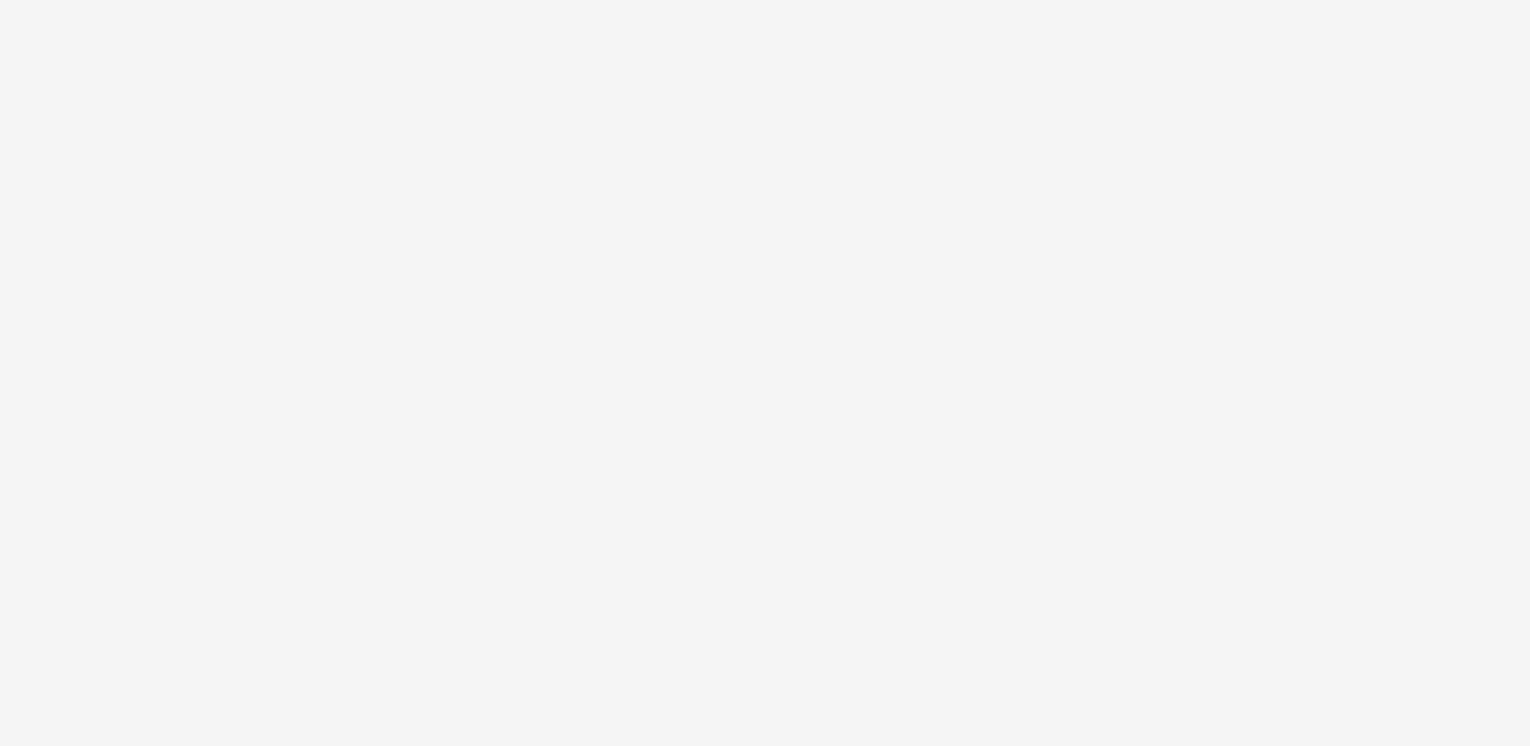 scroll, scrollTop: 24, scrollLeft: 0, axis: vertical 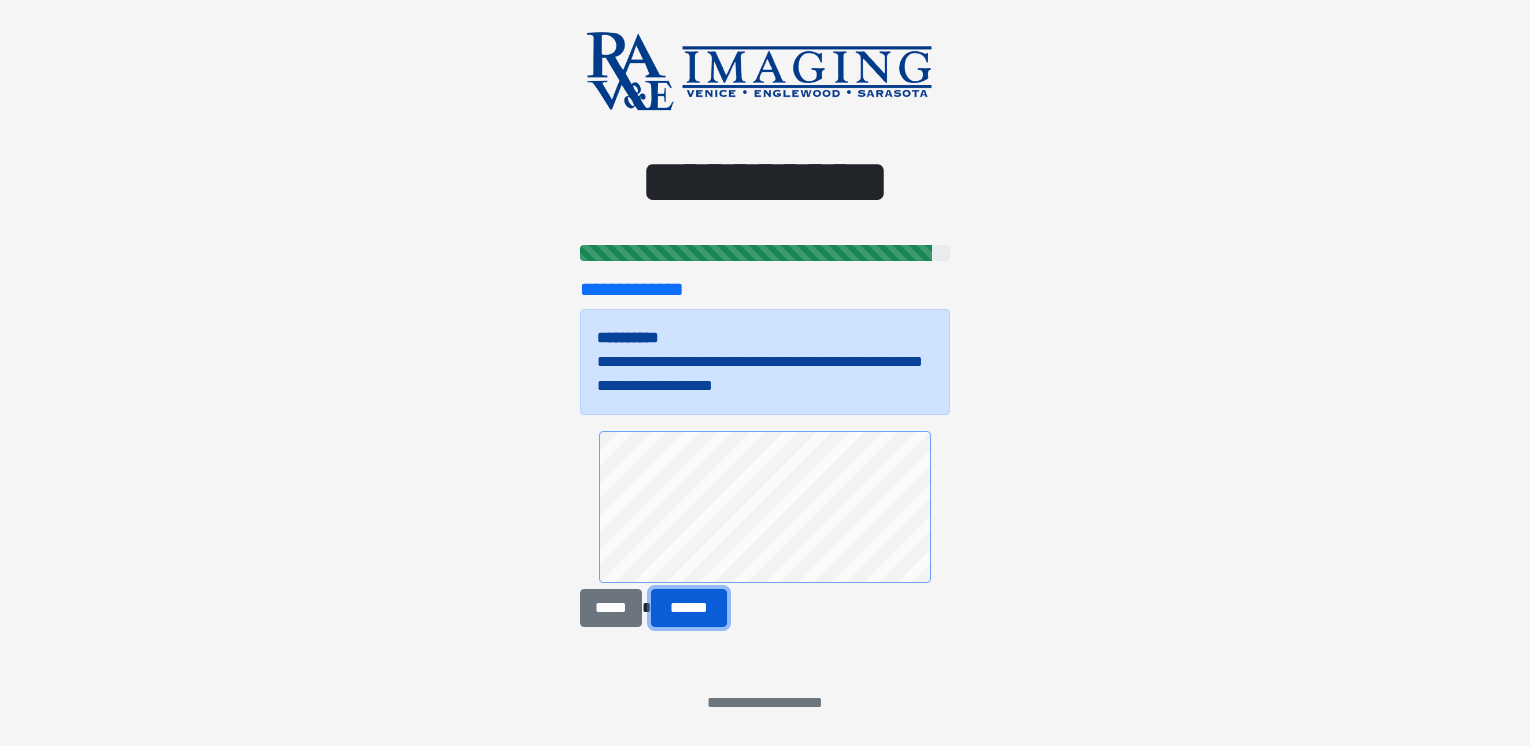 click on "******" at bounding box center (689, 608) 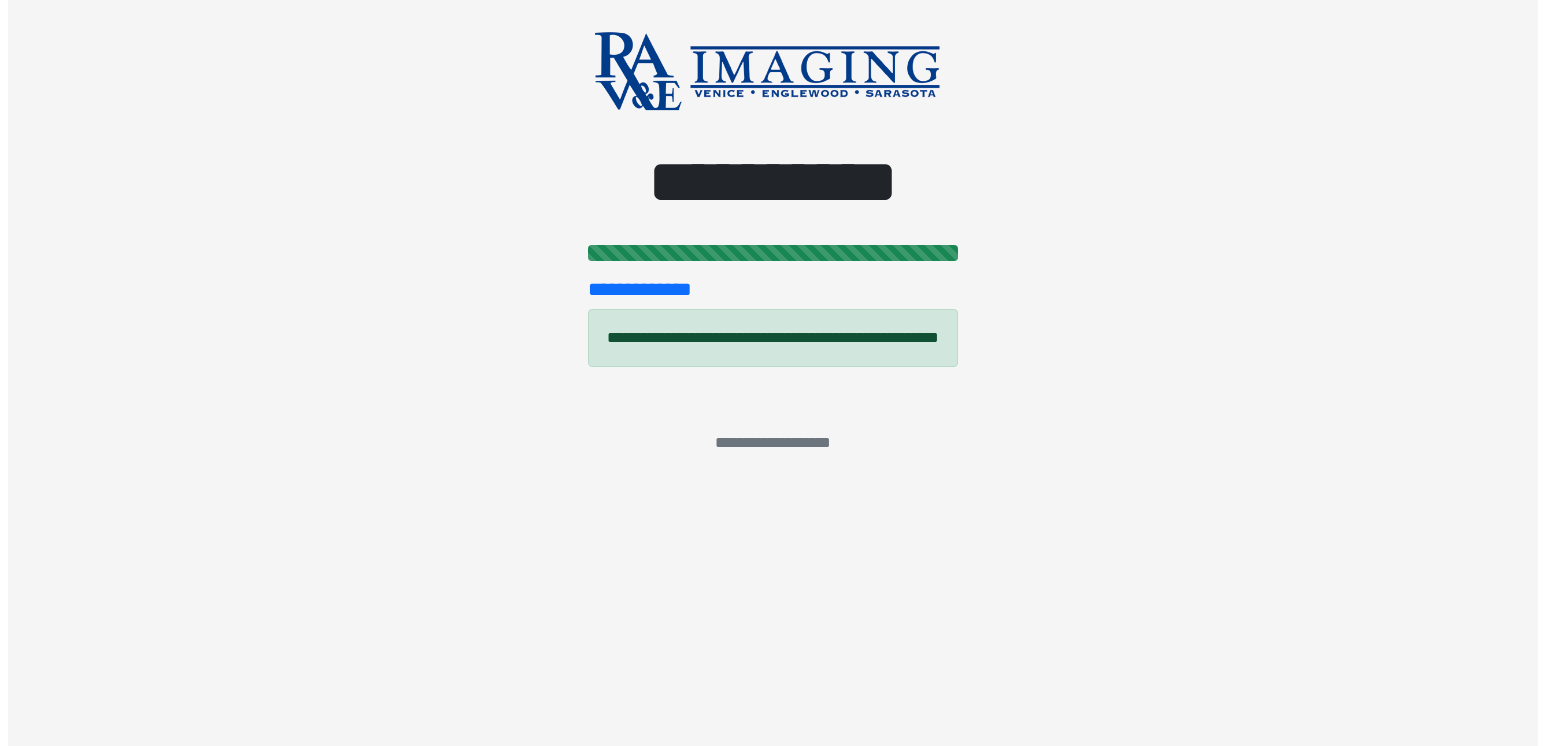scroll, scrollTop: 0, scrollLeft: 0, axis: both 